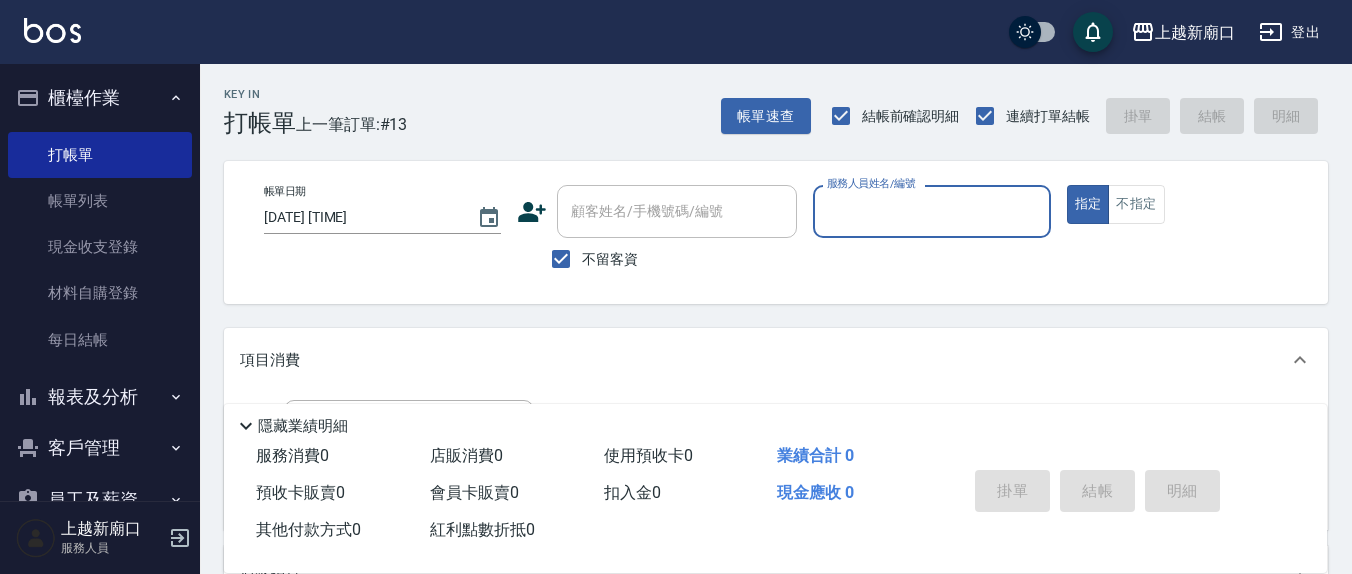 scroll, scrollTop: 0, scrollLeft: 0, axis: both 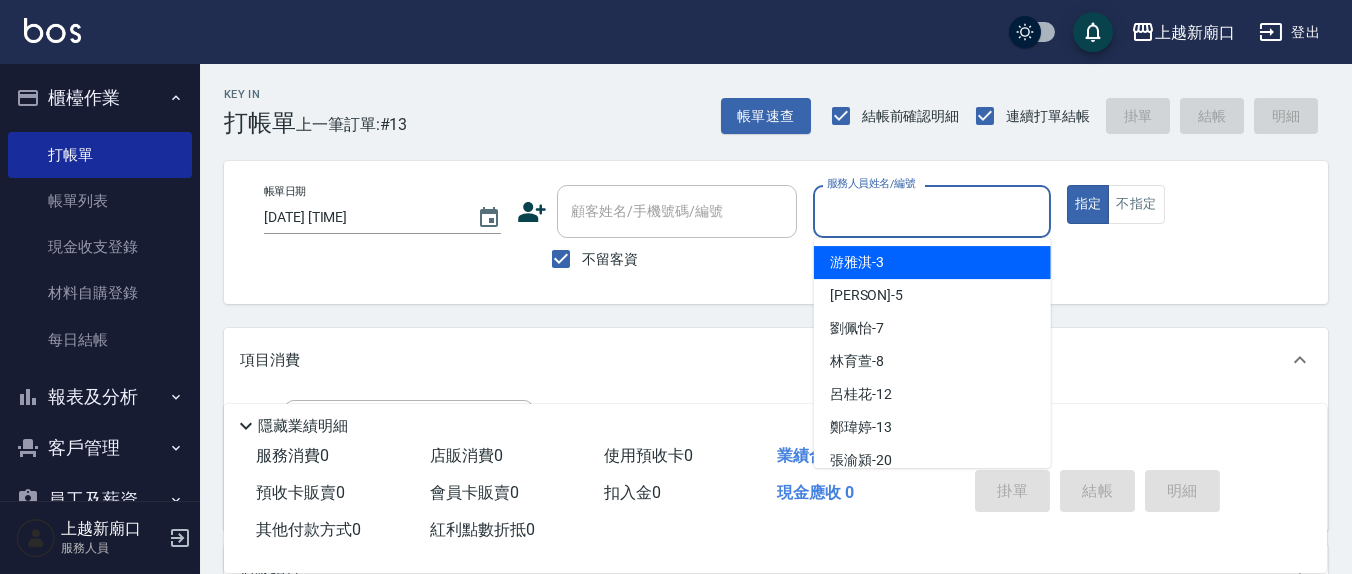 click on "服務人員姓名/編號" at bounding box center [931, 211] 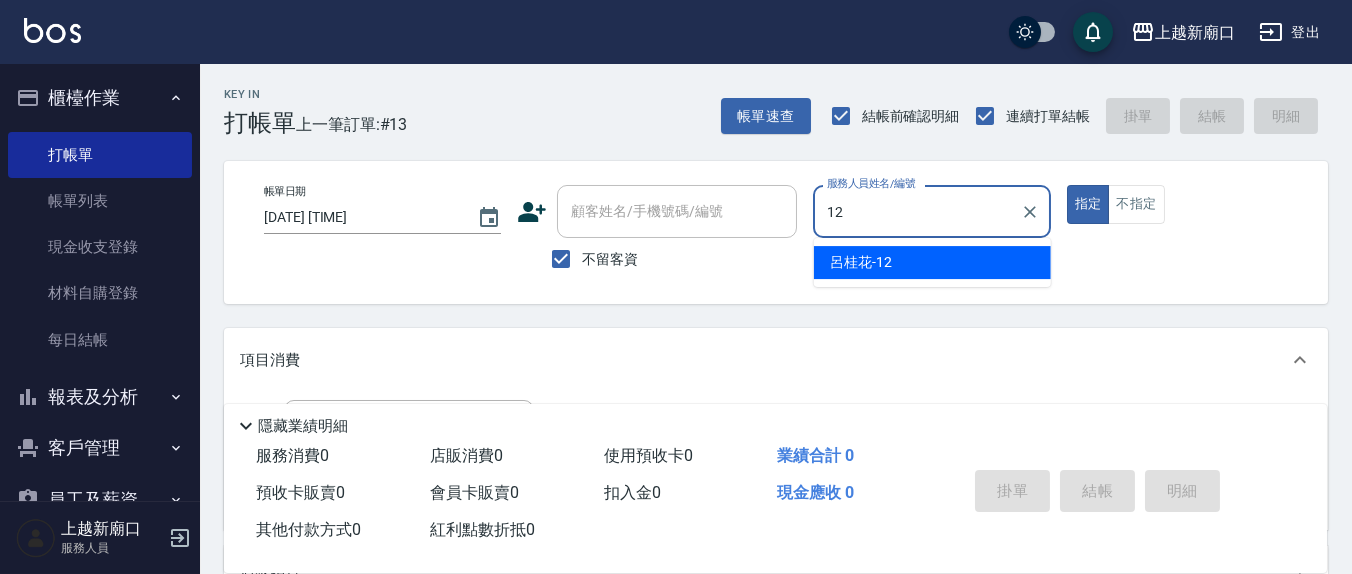 type on "12" 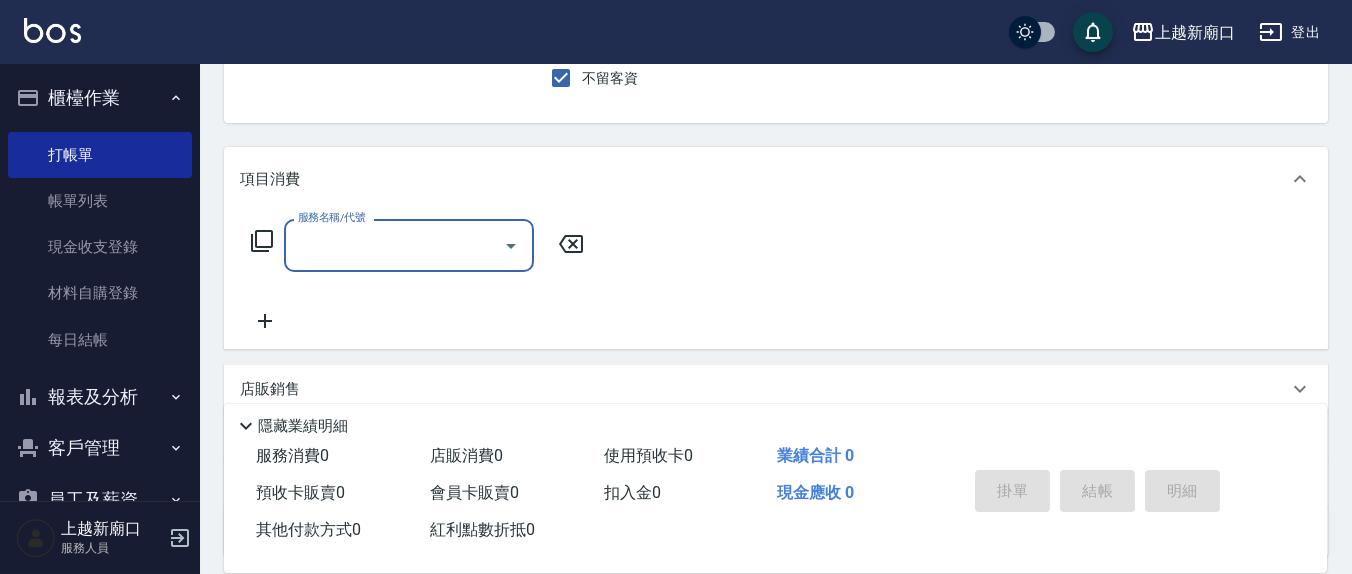 scroll, scrollTop: 208, scrollLeft: 0, axis: vertical 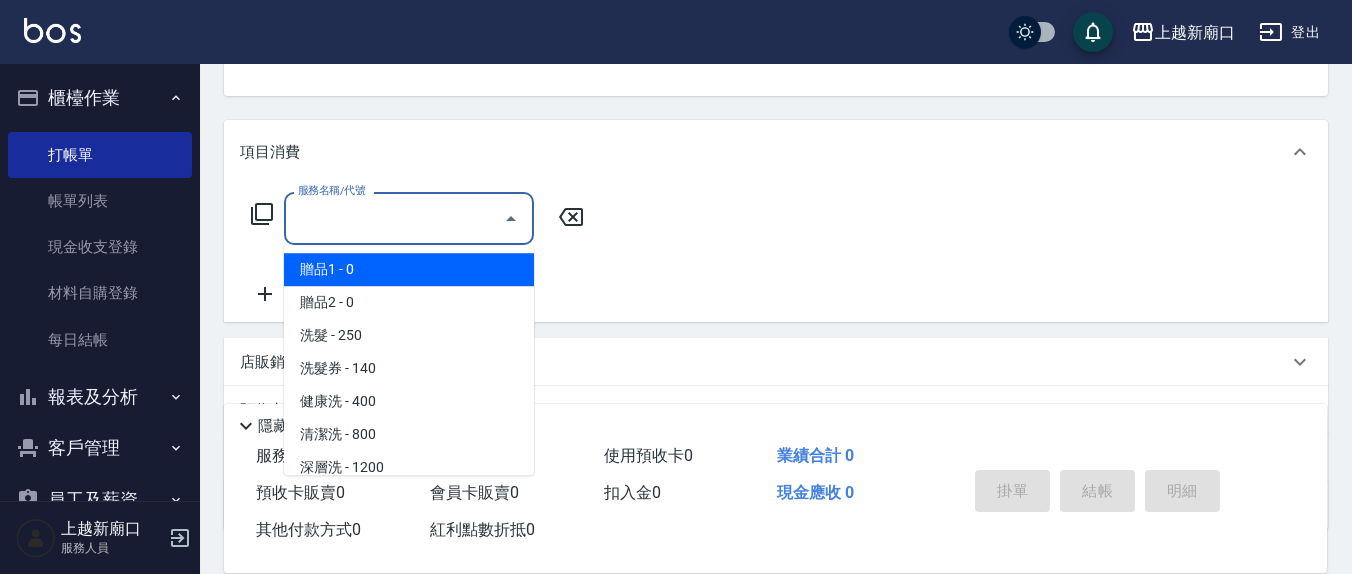 click on "服務名稱/代號" at bounding box center (394, 218) 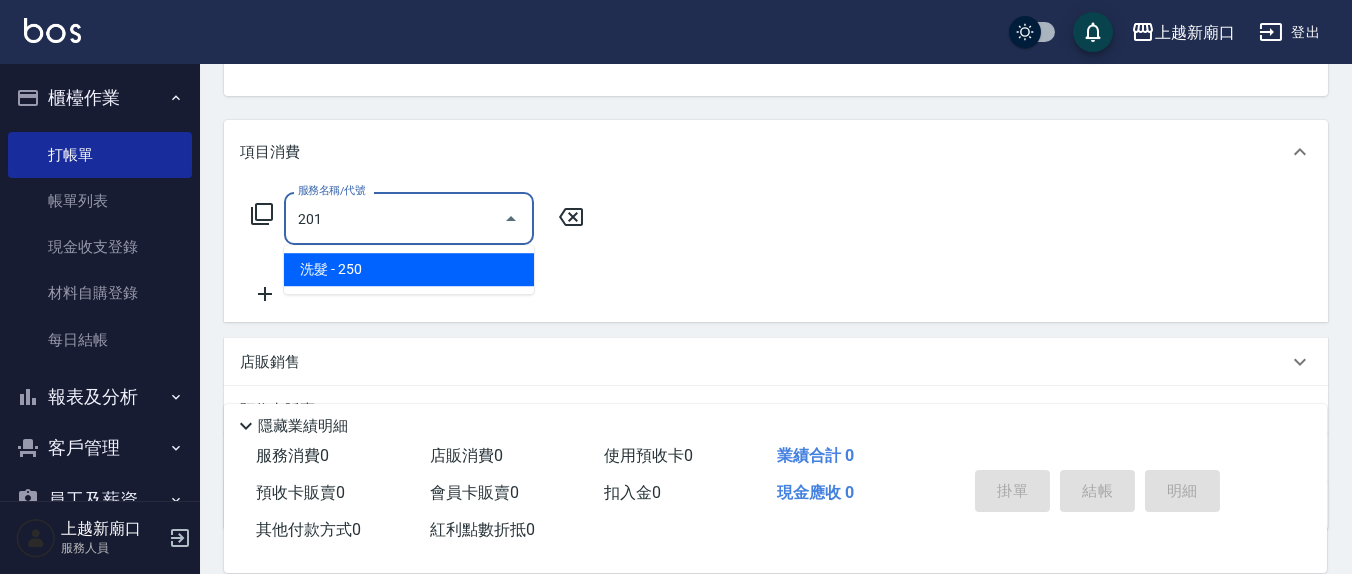 type on "洗髮(201)" 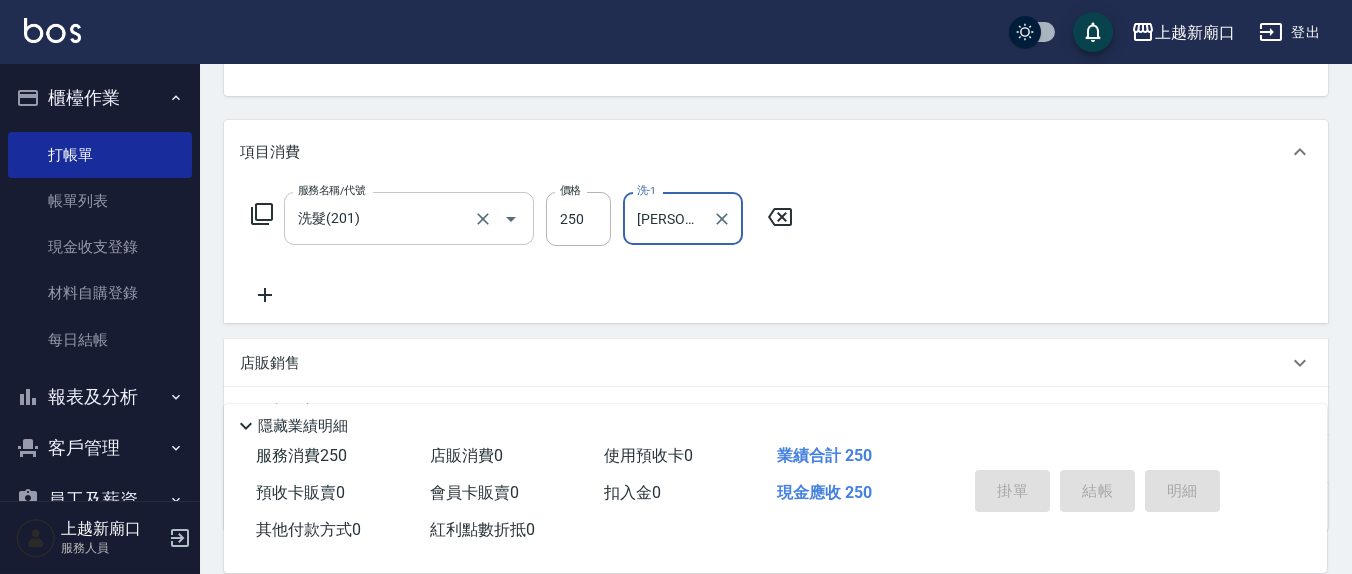 type on "游雅淇-3" 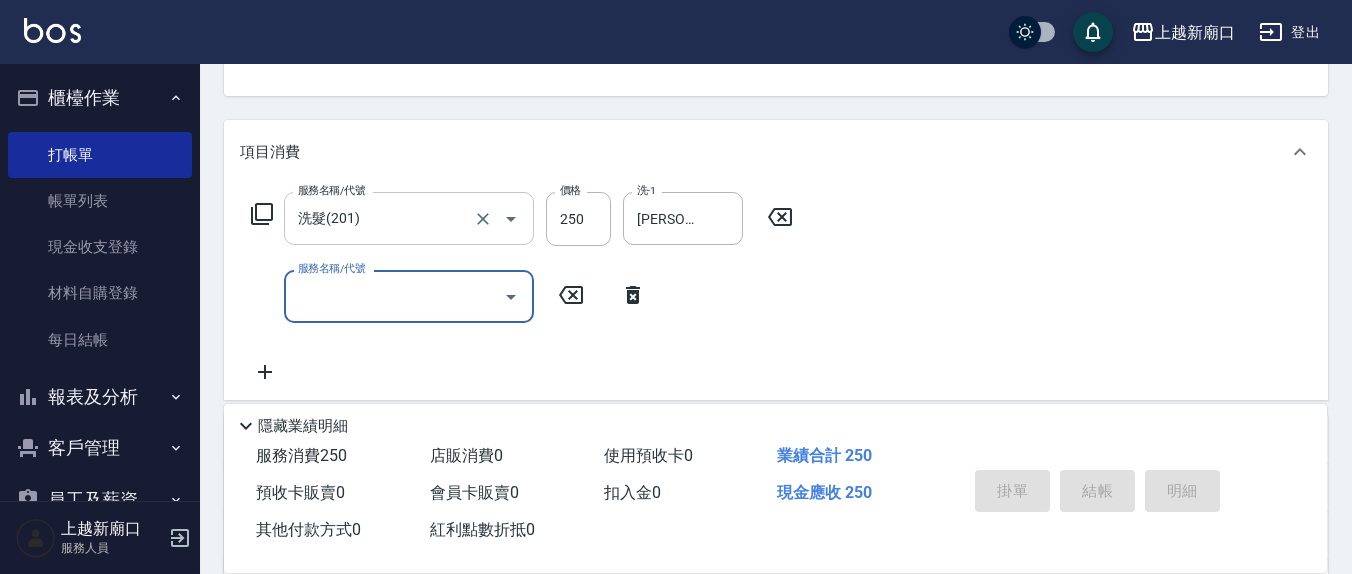 type on "2025/08/06 20:24" 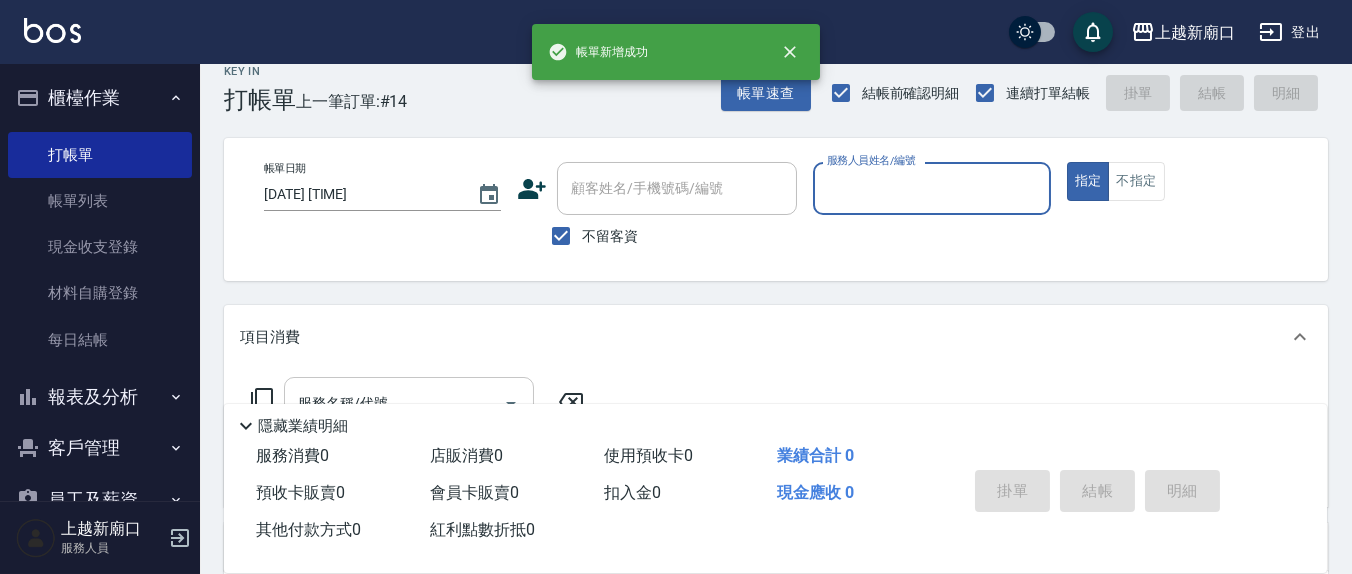 scroll, scrollTop: 0, scrollLeft: 0, axis: both 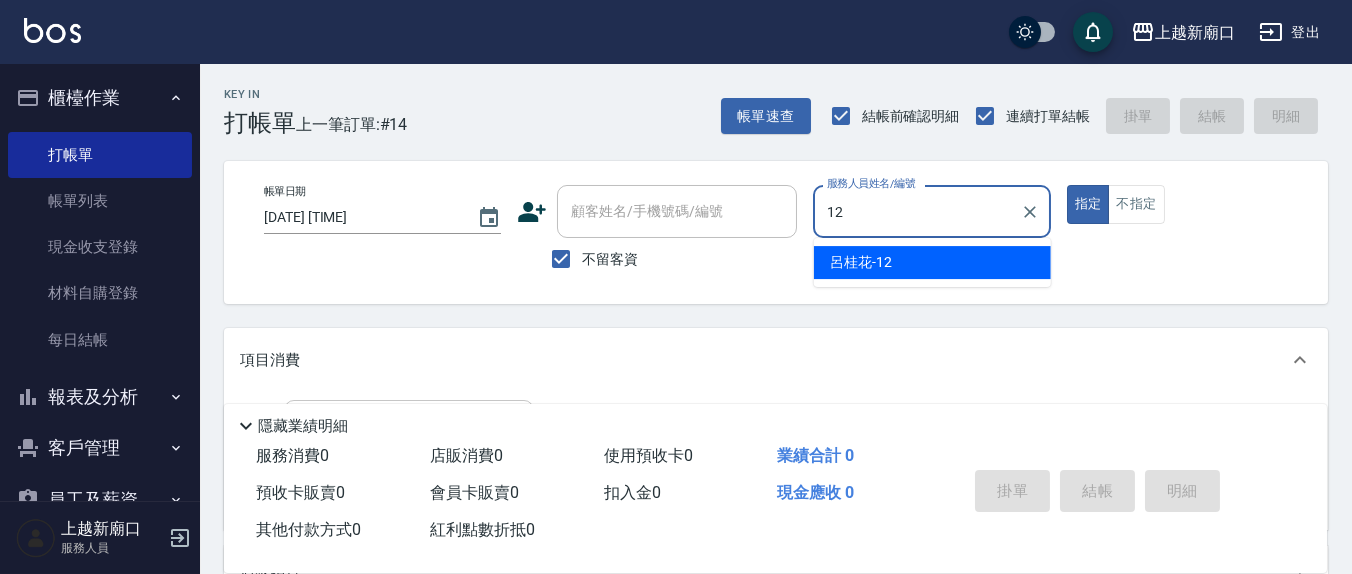 type on "呂桂花-12" 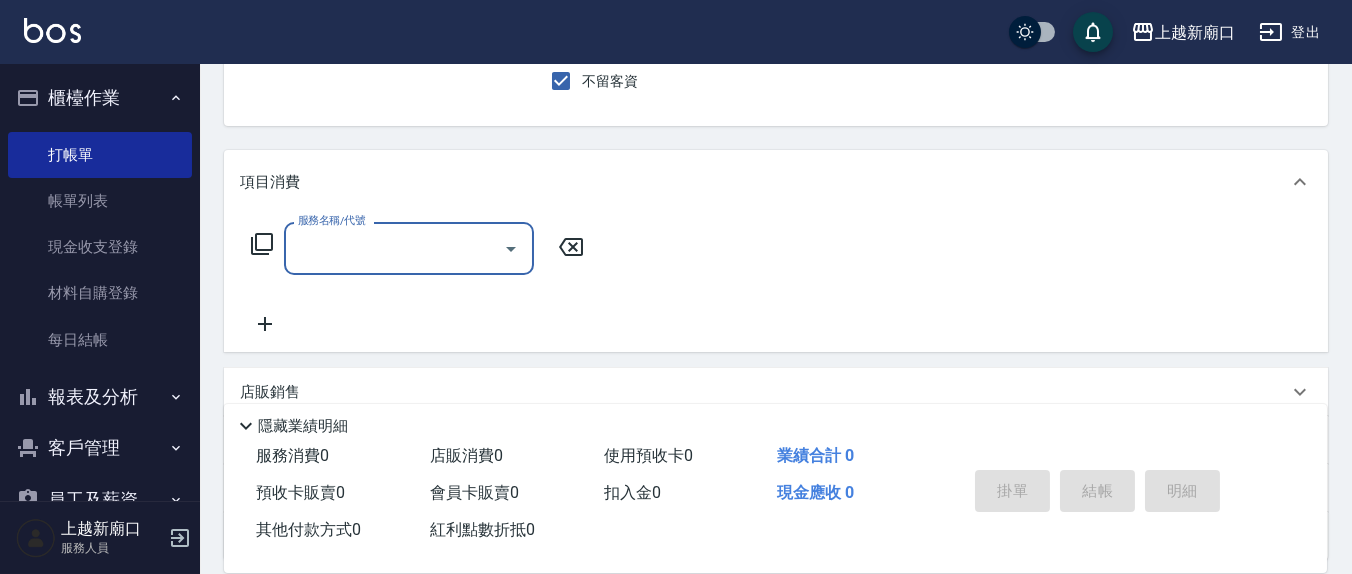 scroll, scrollTop: 208, scrollLeft: 0, axis: vertical 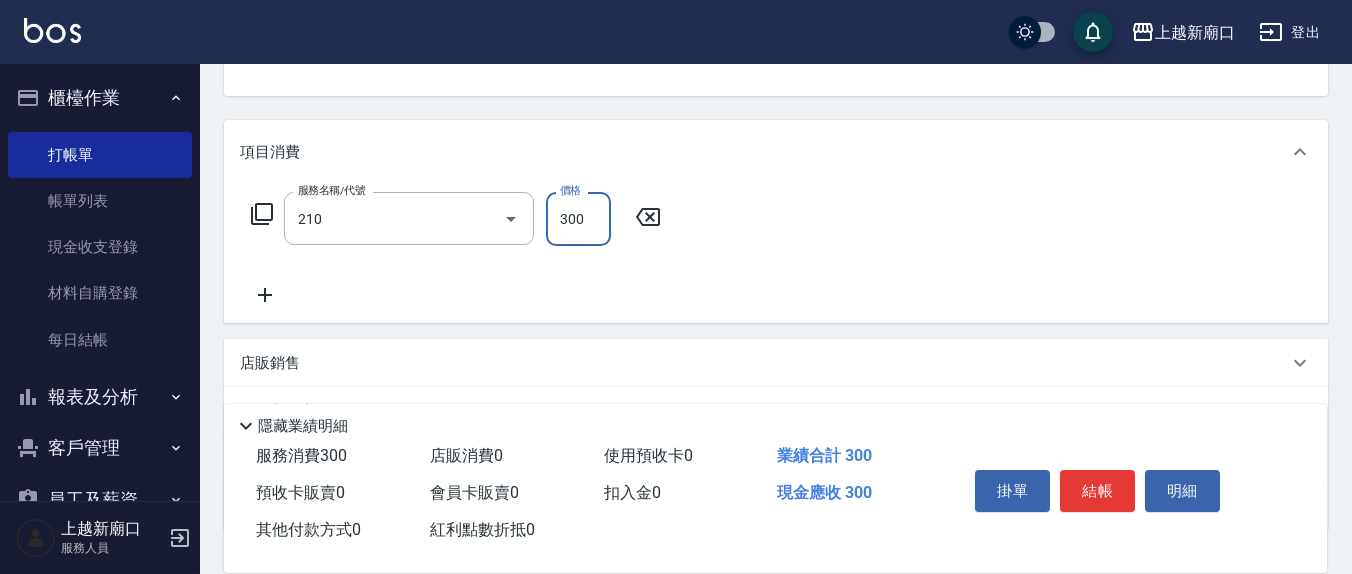 type on "歐娜洗髮精(210)" 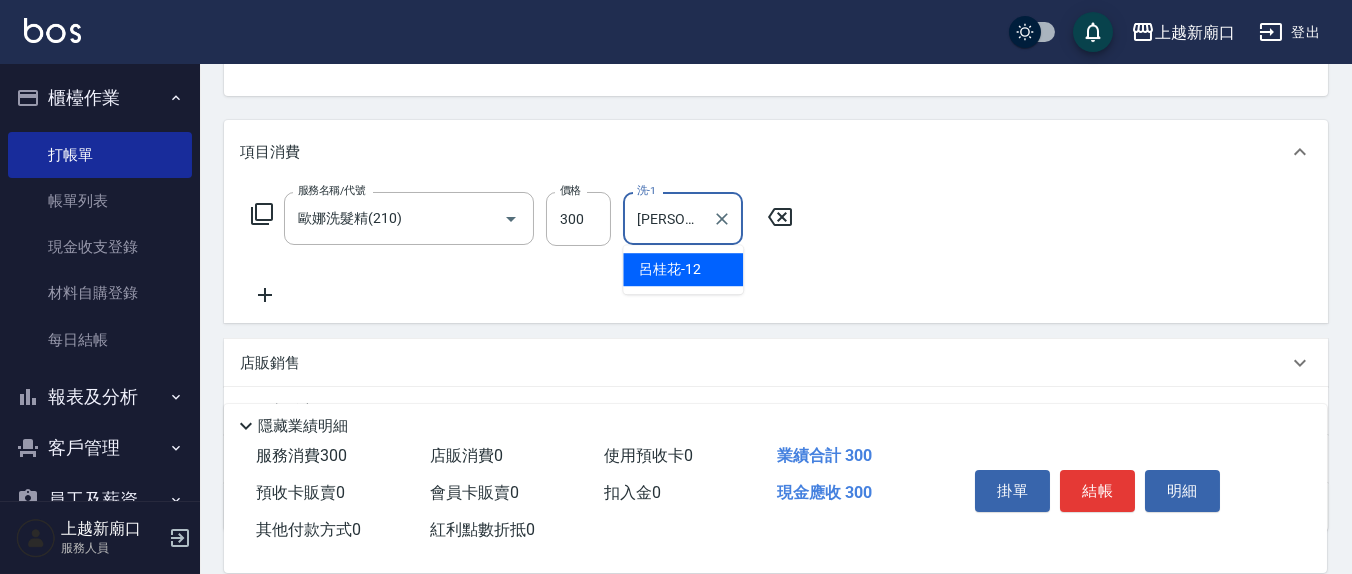 type on "呂桂花-12" 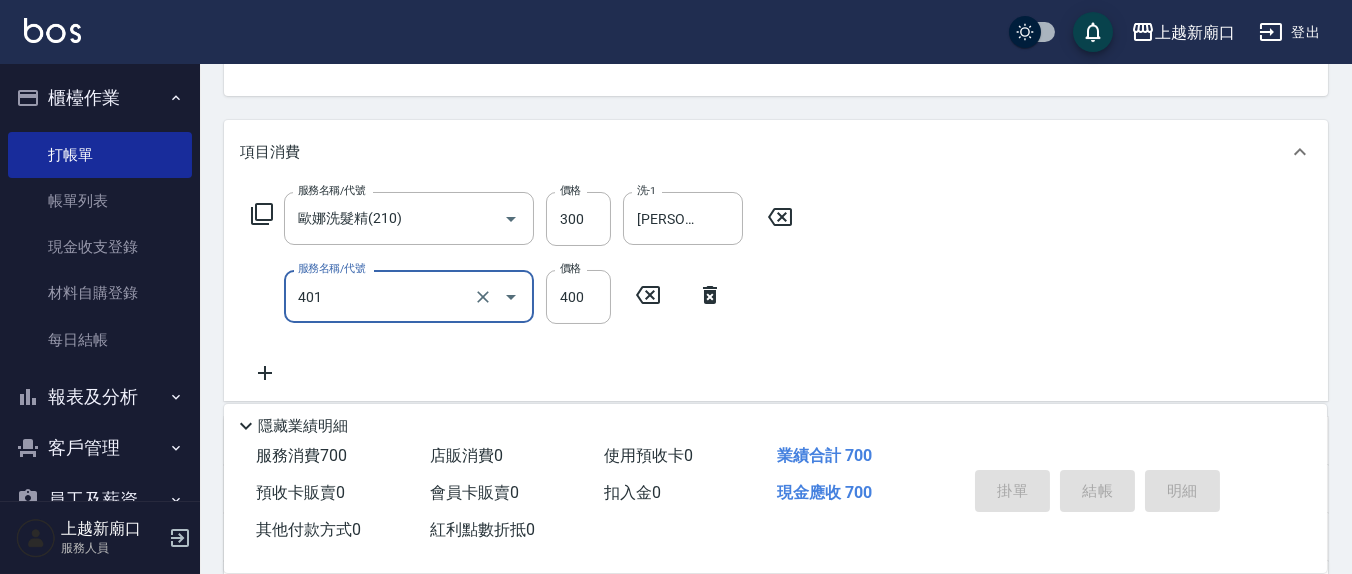 type on "剪髮(401)" 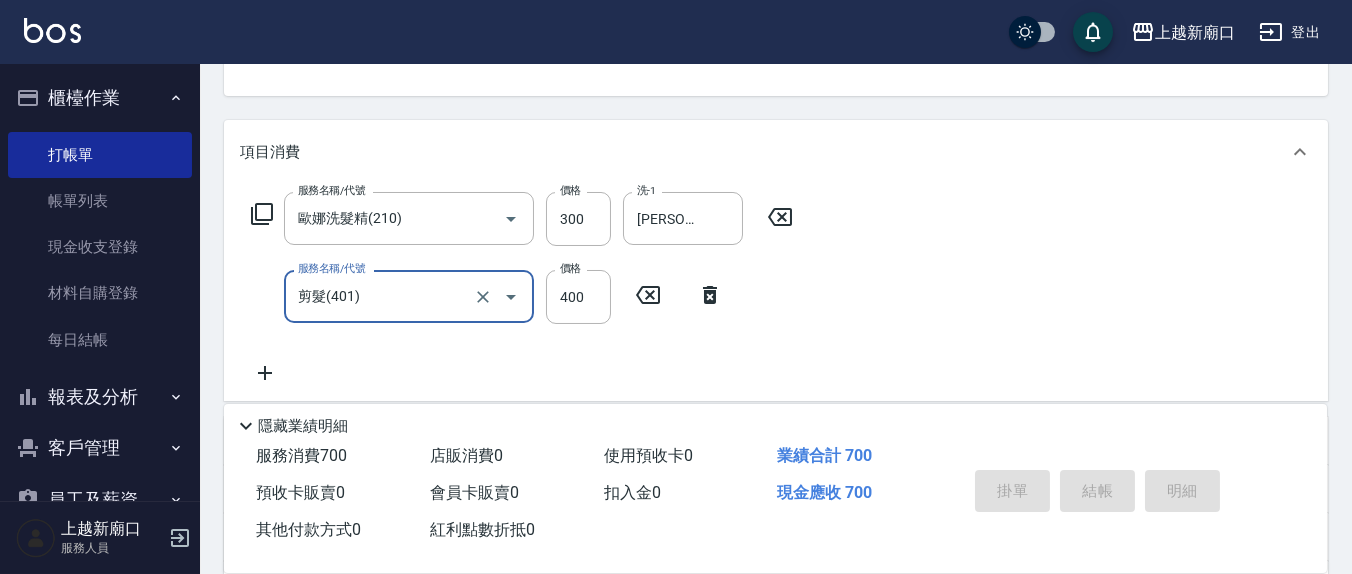 type 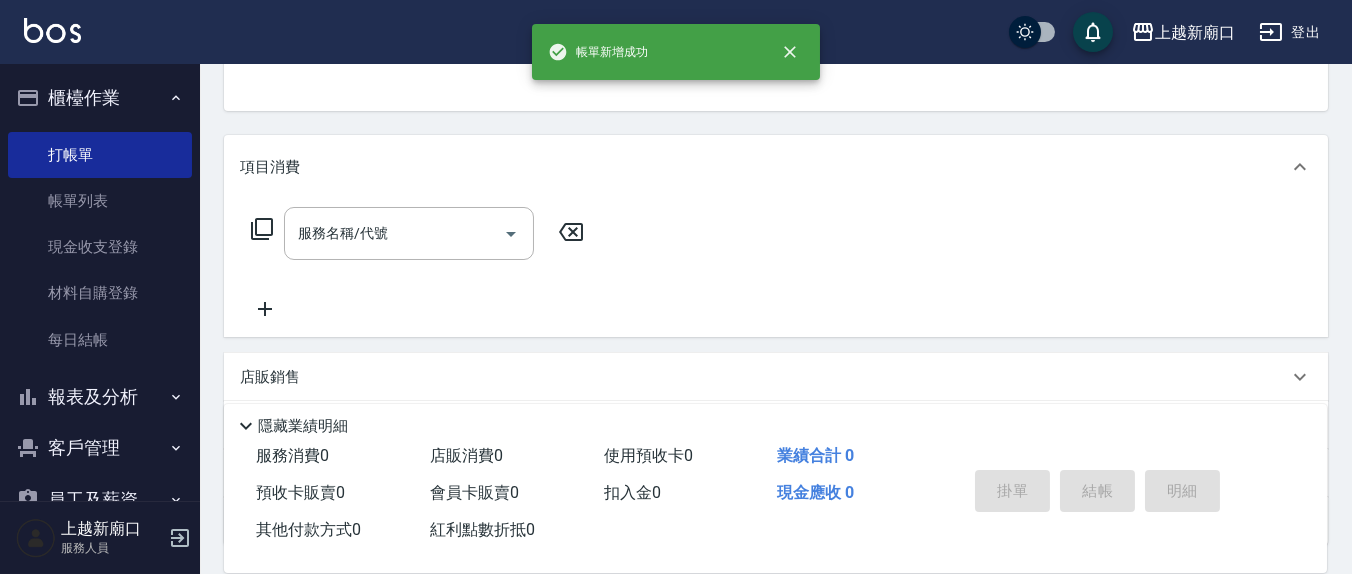 scroll, scrollTop: 0, scrollLeft: 0, axis: both 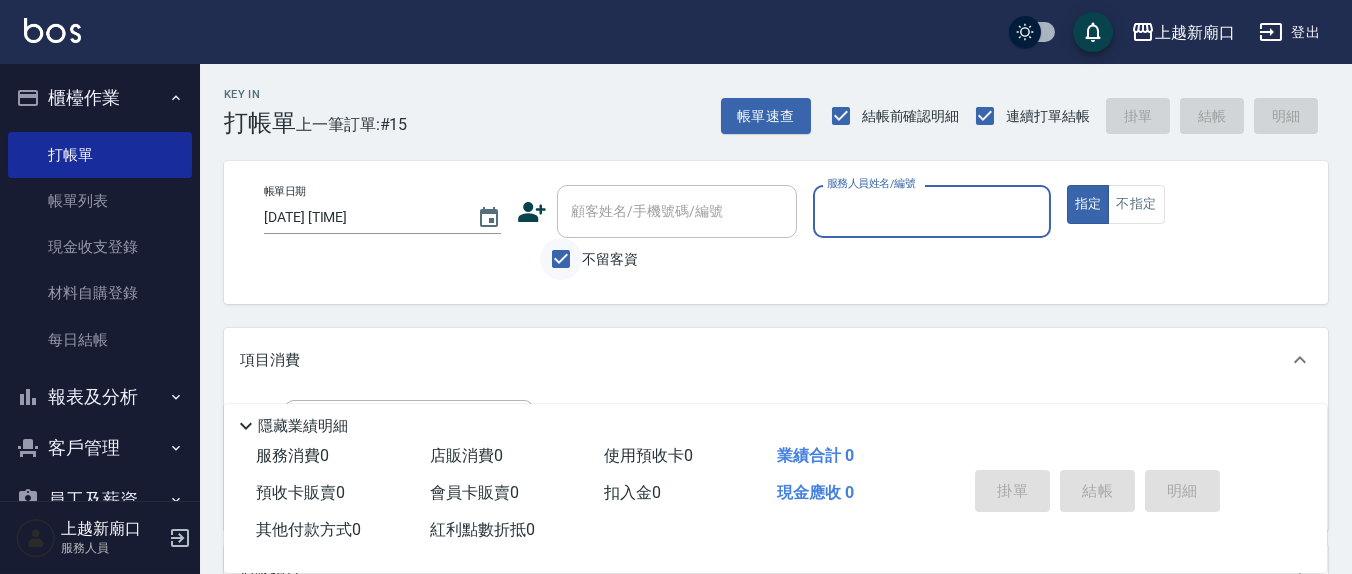 drag, startPoint x: 561, startPoint y: 264, endPoint x: 576, endPoint y: 252, distance: 19.209373 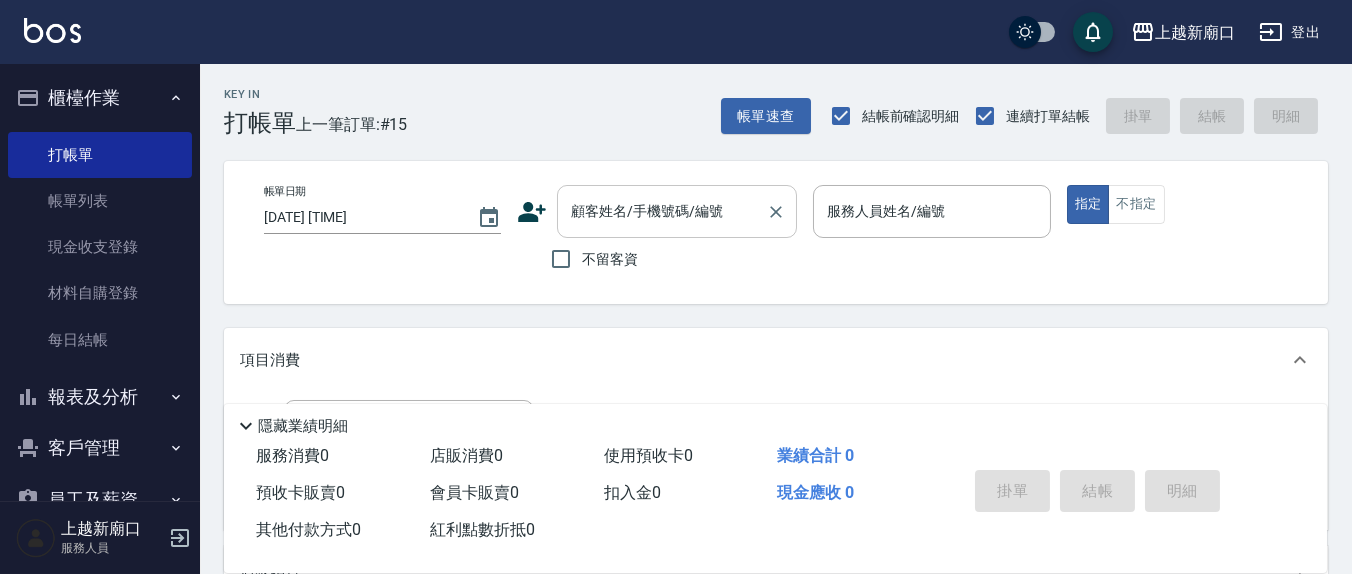 click on "顧客姓名/手機號碼/編號" at bounding box center (677, 211) 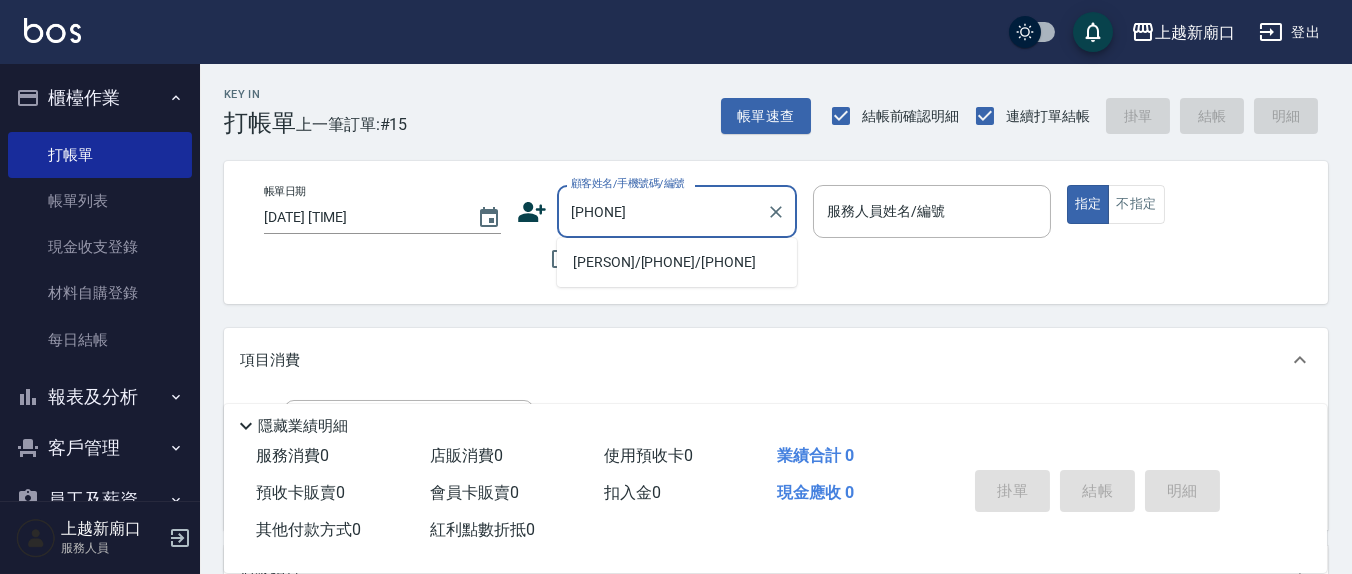 click on "曾瑜華/0930759843/0930759843" at bounding box center [677, 262] 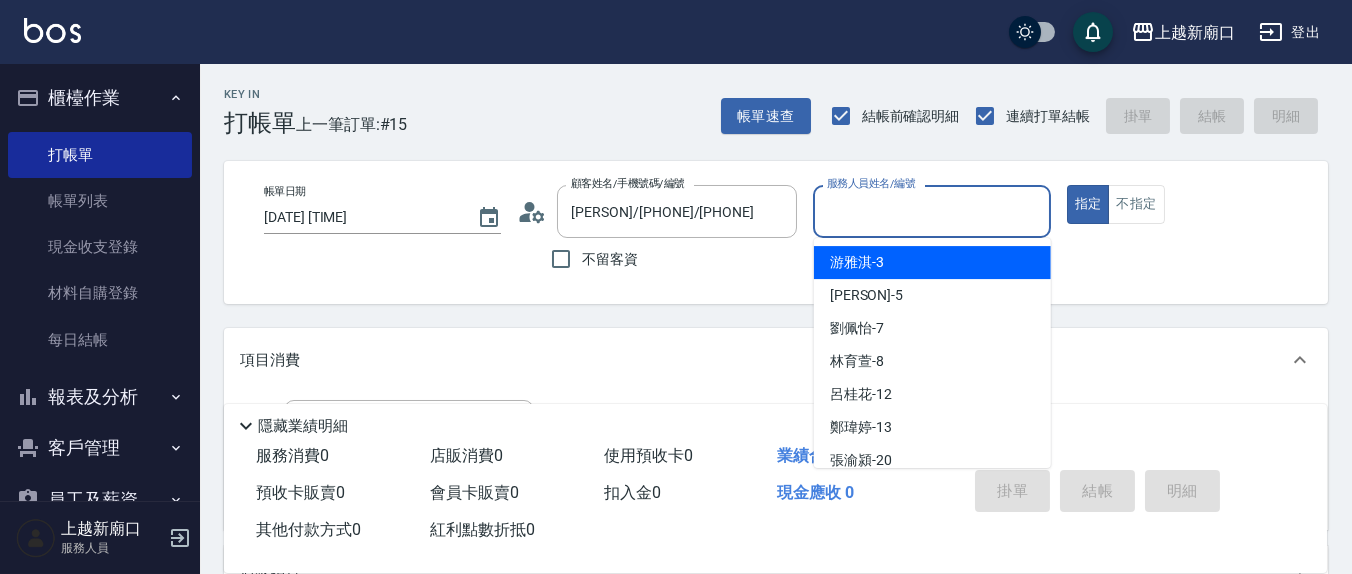 click on "服務人員姓名/編號" at bounding box center (931, 211) 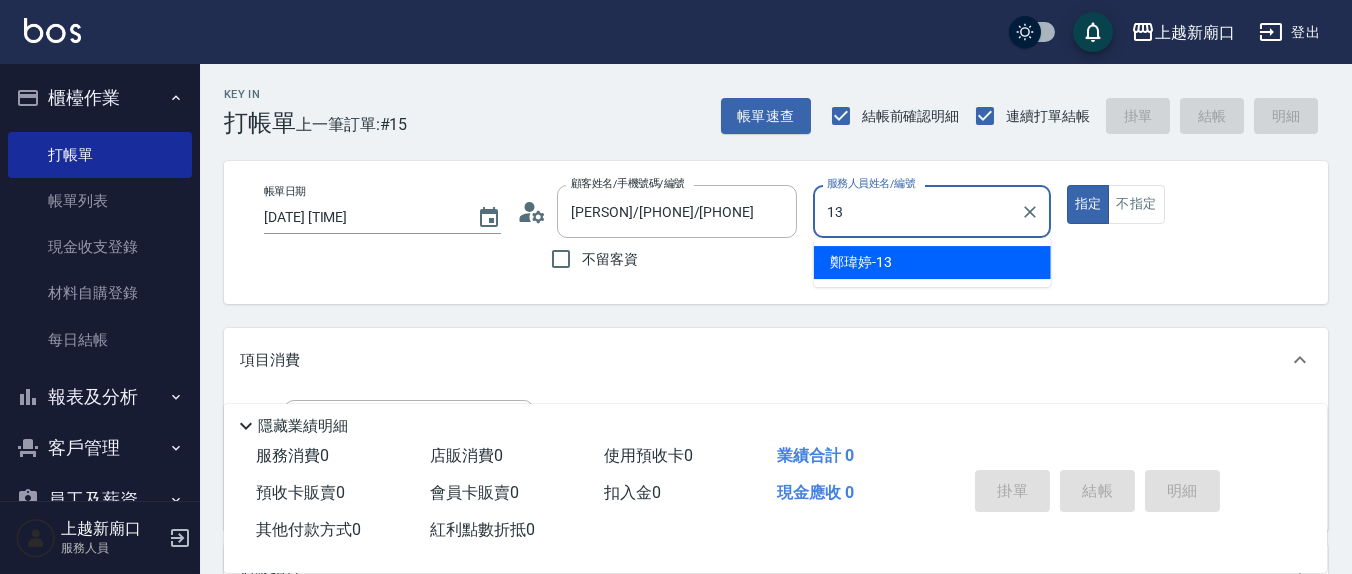 type on "鄭瑋婷-13" 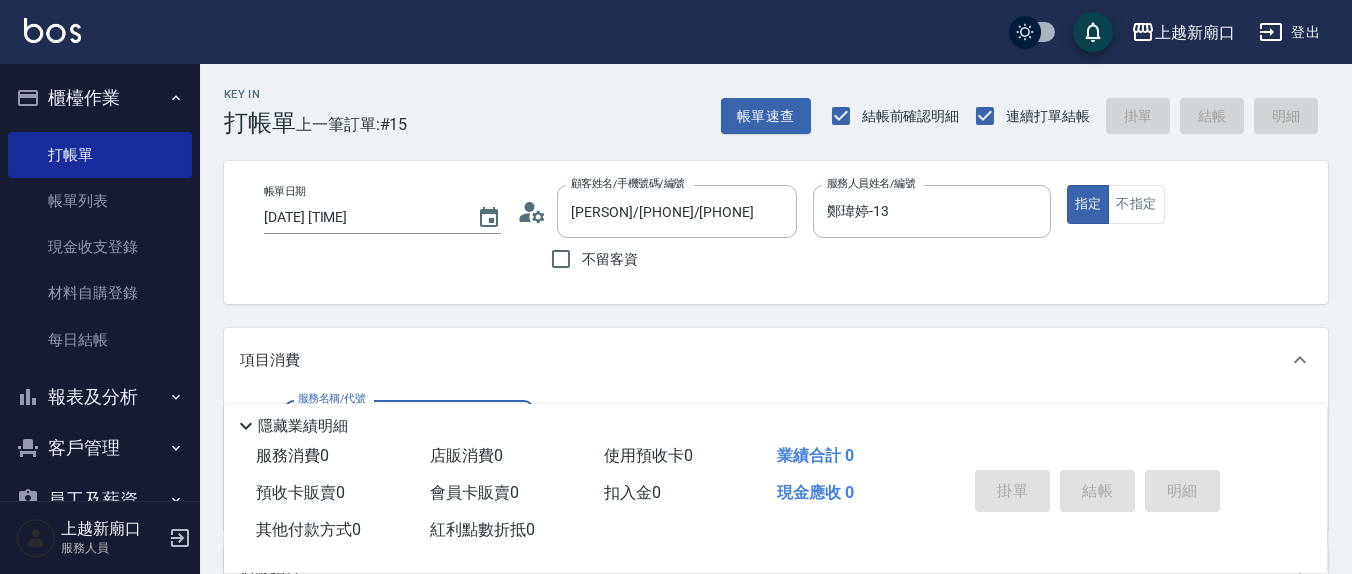 scroll, scrollTop: 401, scrollLeft: 0, axis: vertical 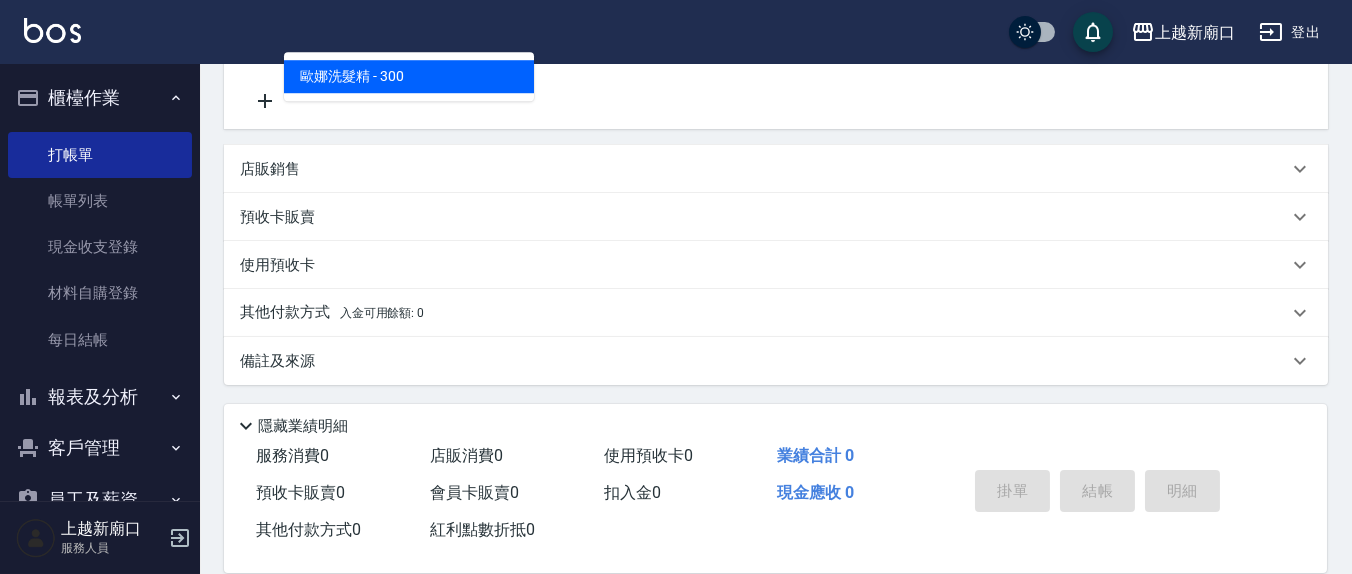 type on "歐娜洗髮精(210)" 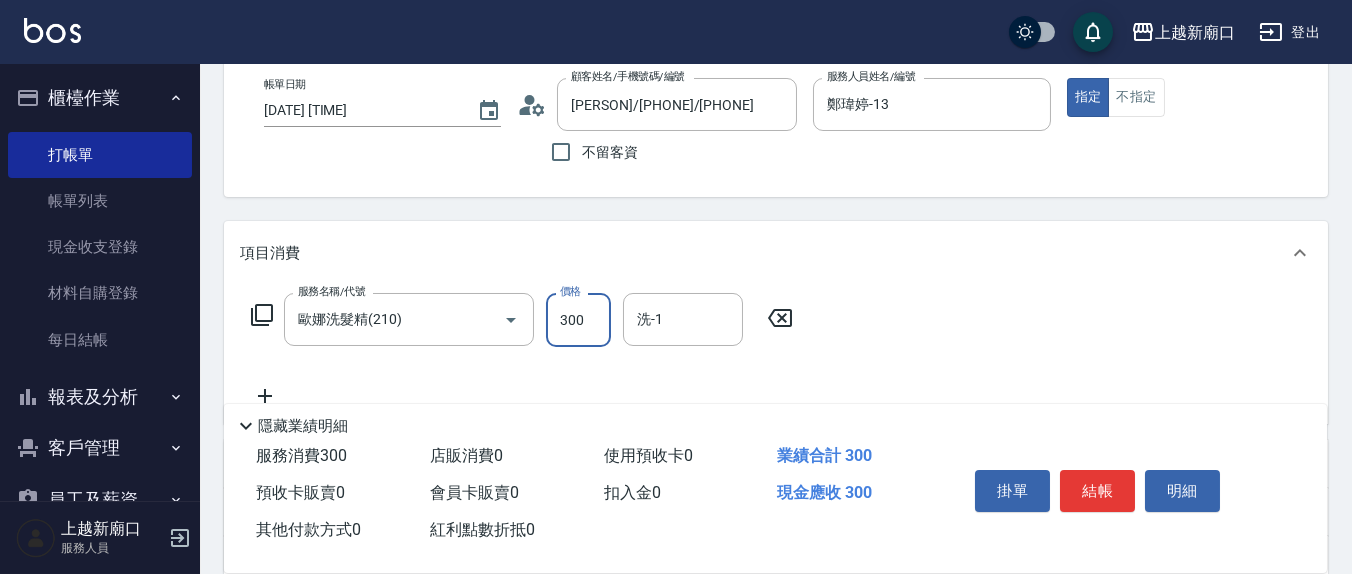 scroll, scrollTop: 208, scrollLeft: 0, axis: vertical 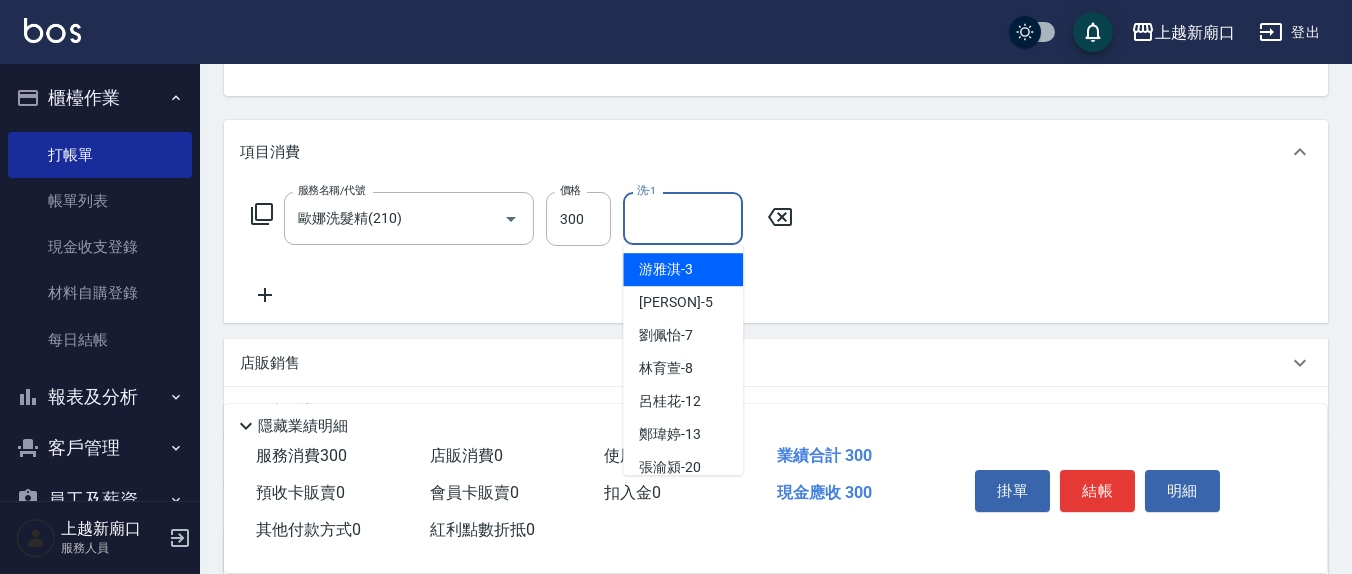 click on "洗-1" at bounding box center [683, 218] 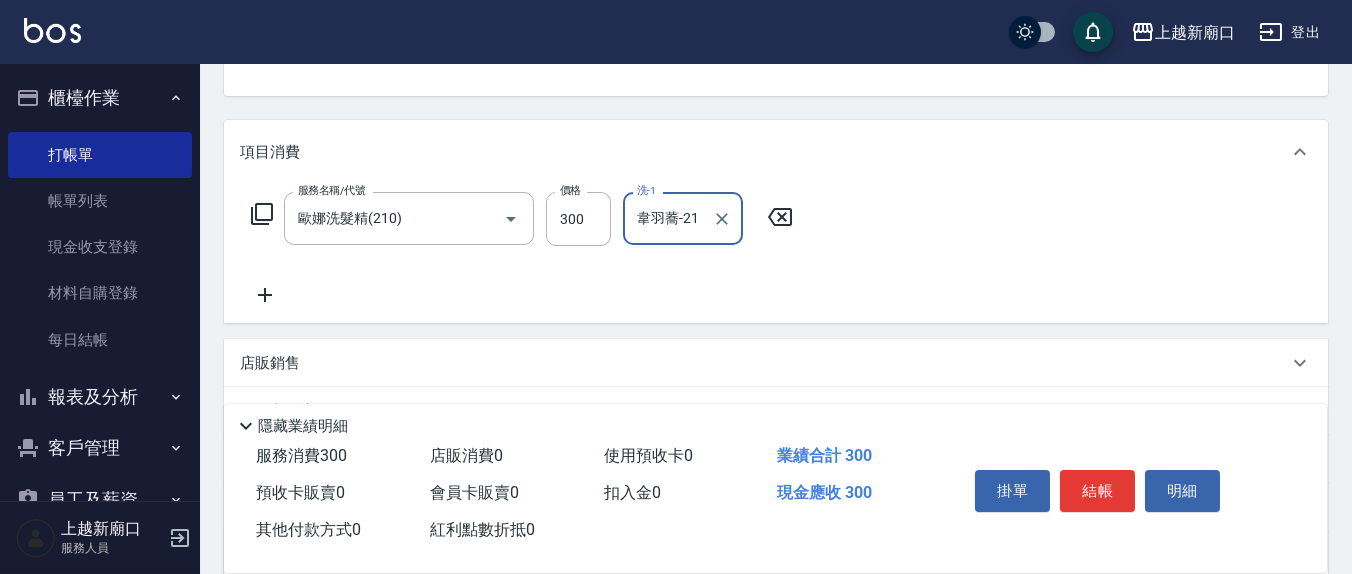 type on "韋羽蕎-21" 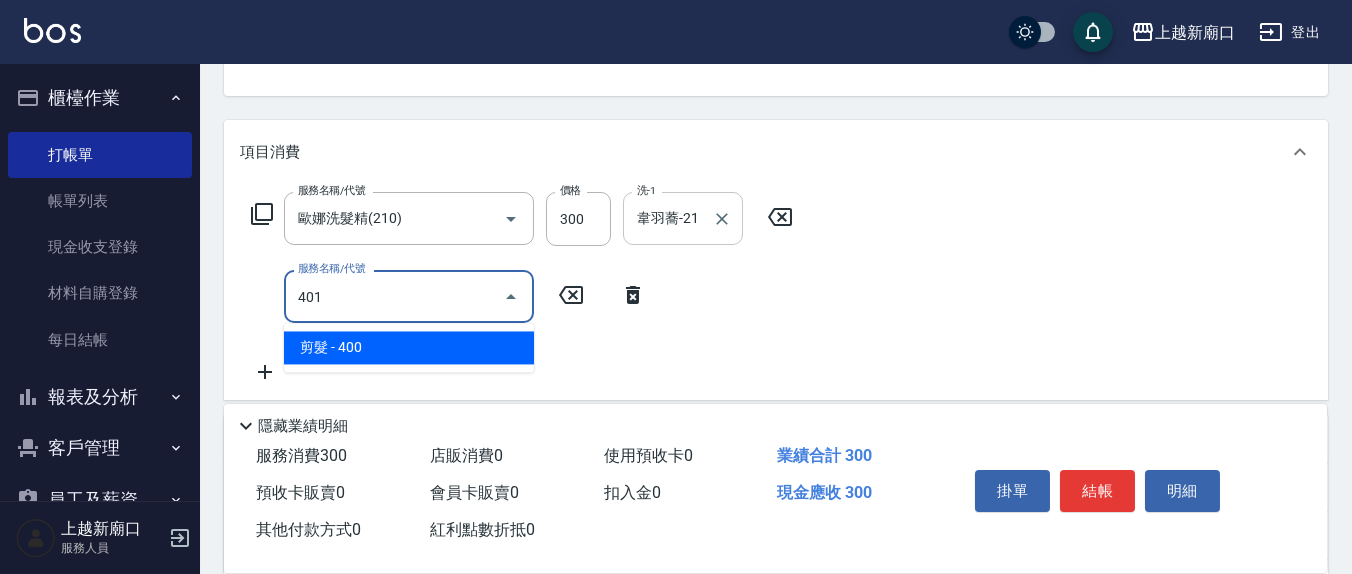 type on "剪髮(401)" 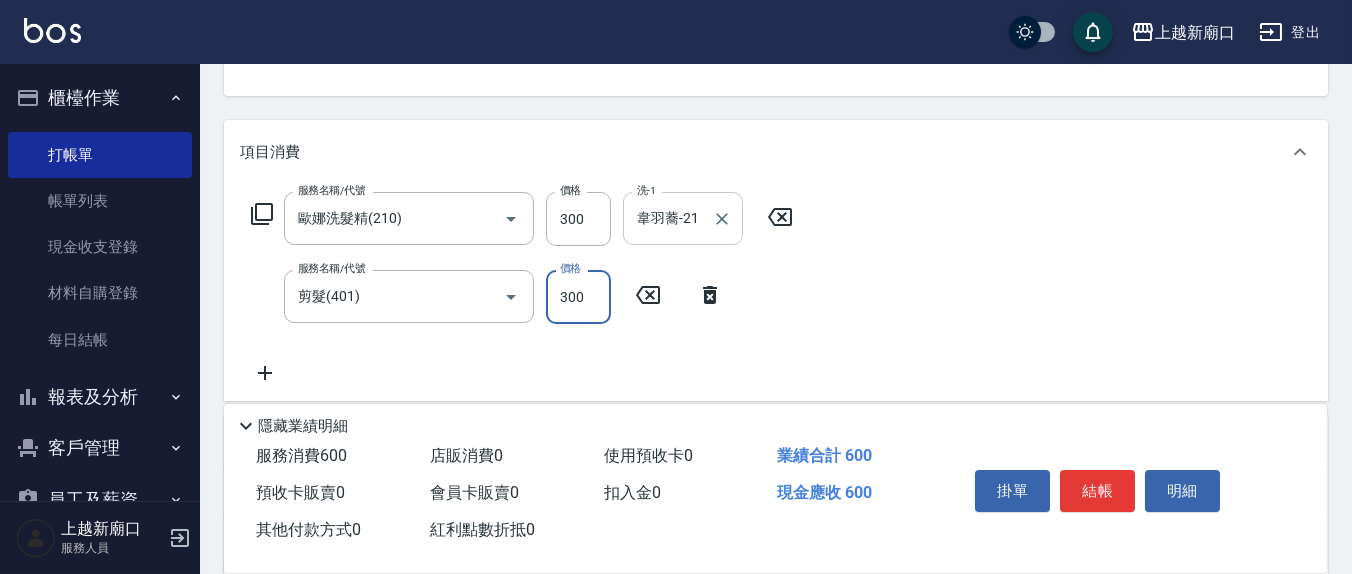 type on "300" 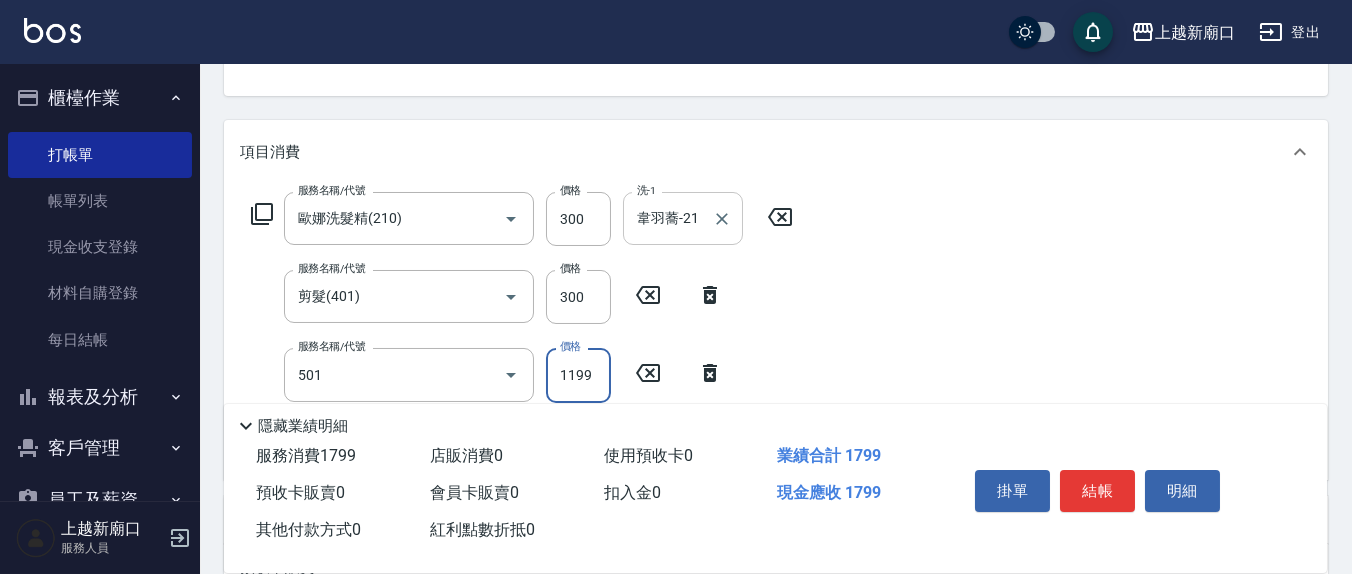 type on "染髮(501)" 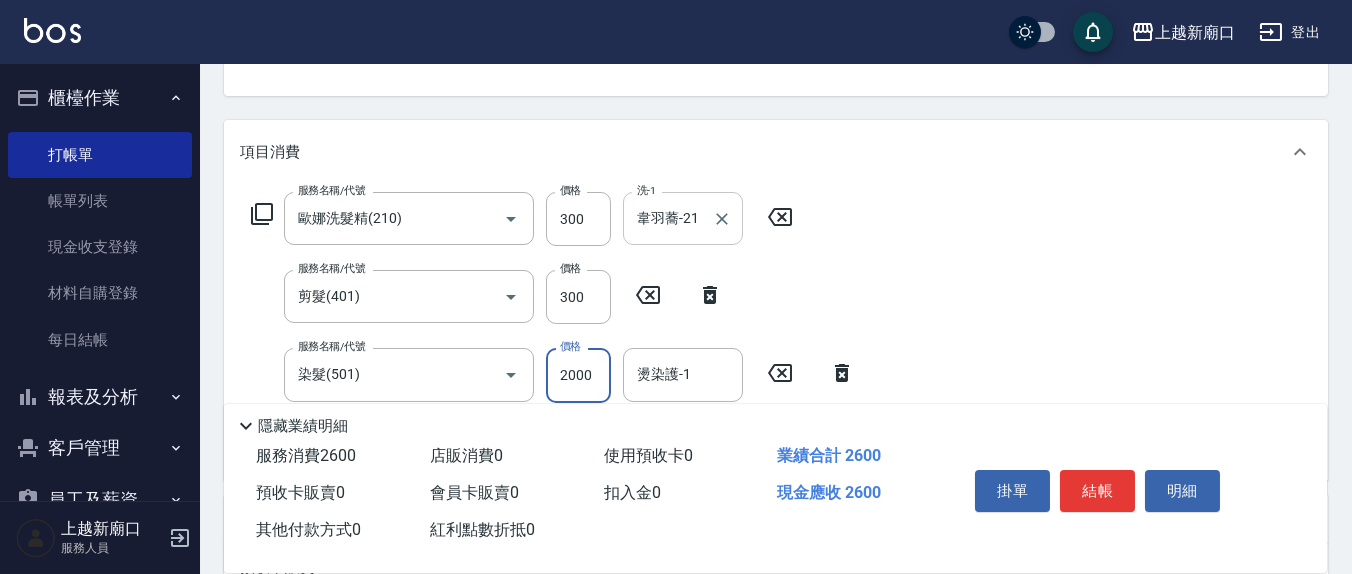 type on "2000" 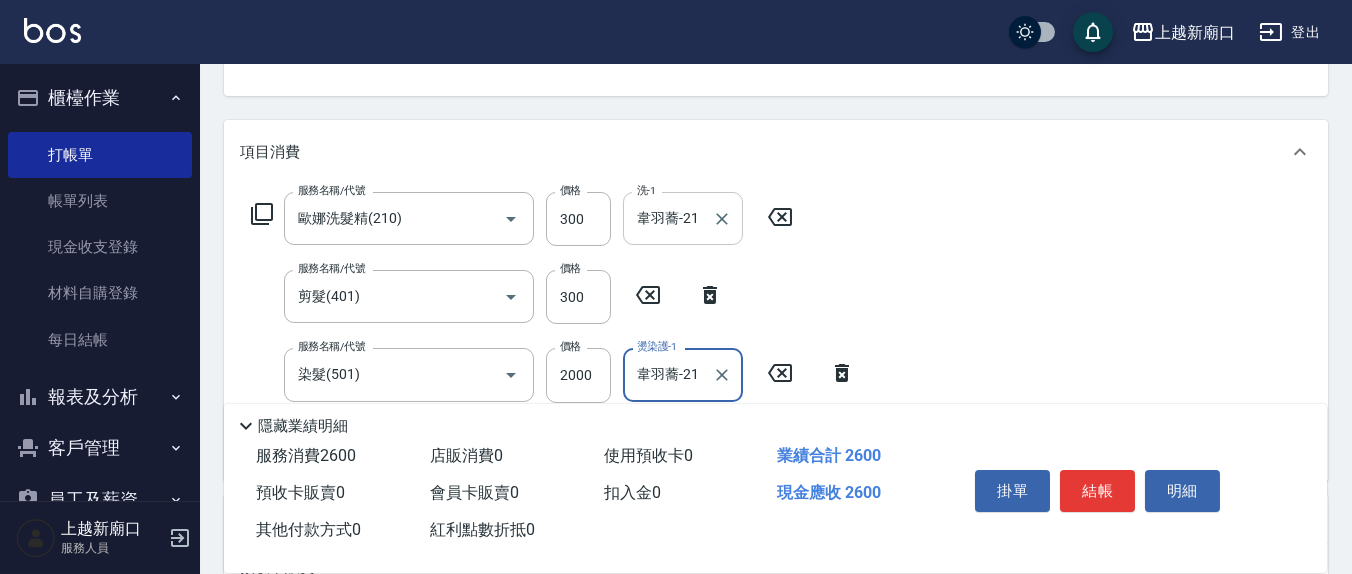 type on "韋羽蕎-21" 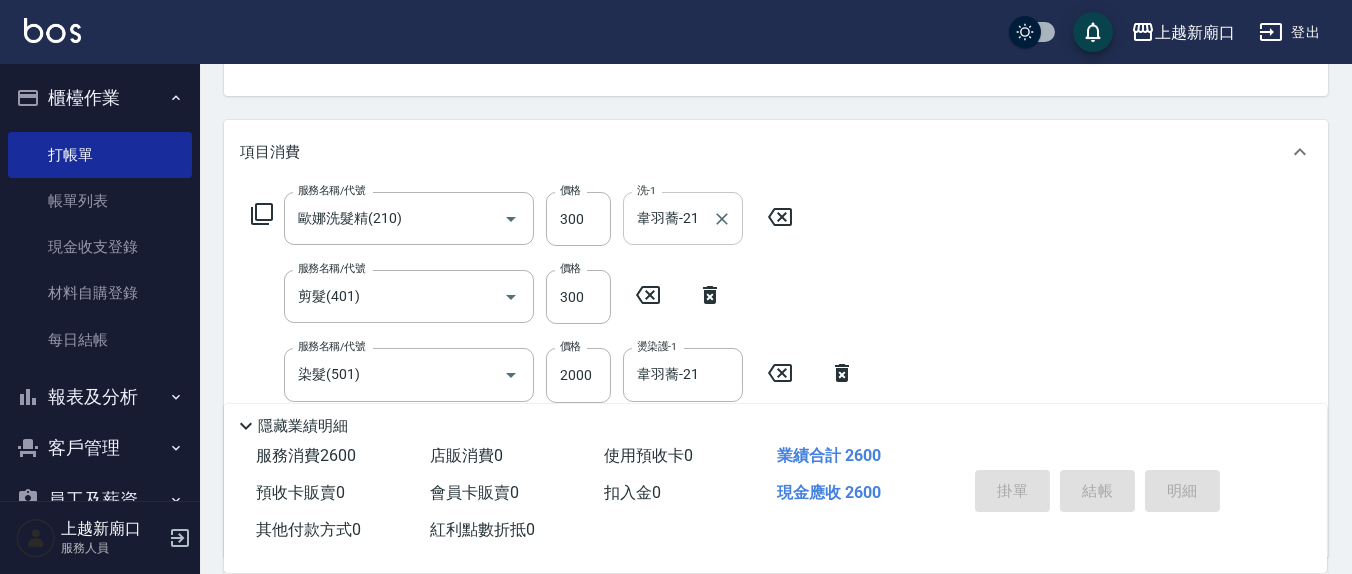 type on "2025/08/06 20:25" 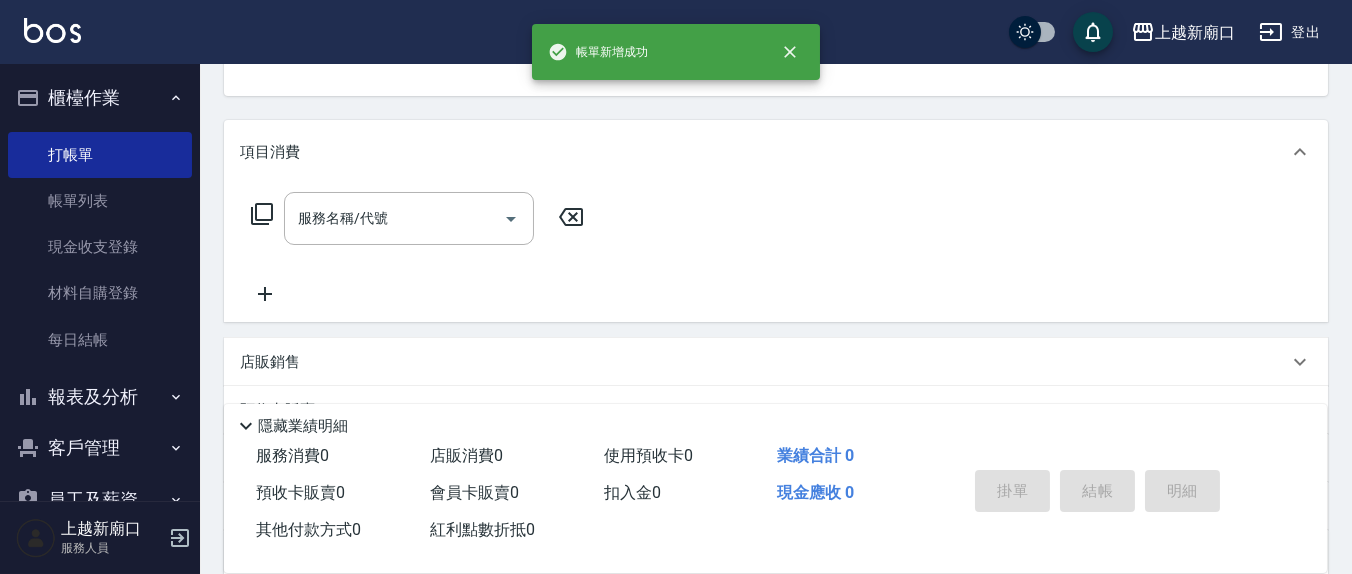 scroll, scrollTop: 193, scrollLeft: 0, axis: vertical 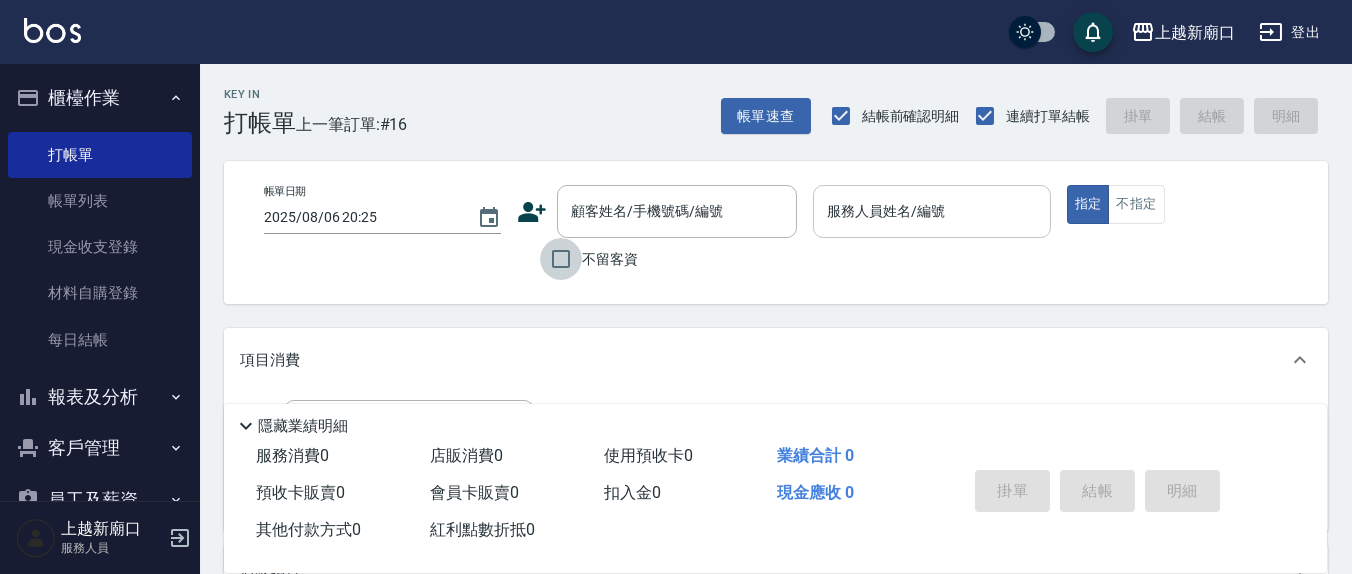 drag, startPoint x: 562, startPoint y: 261, endPoint x: 915, endPoint y: 233, distance: 354.10873 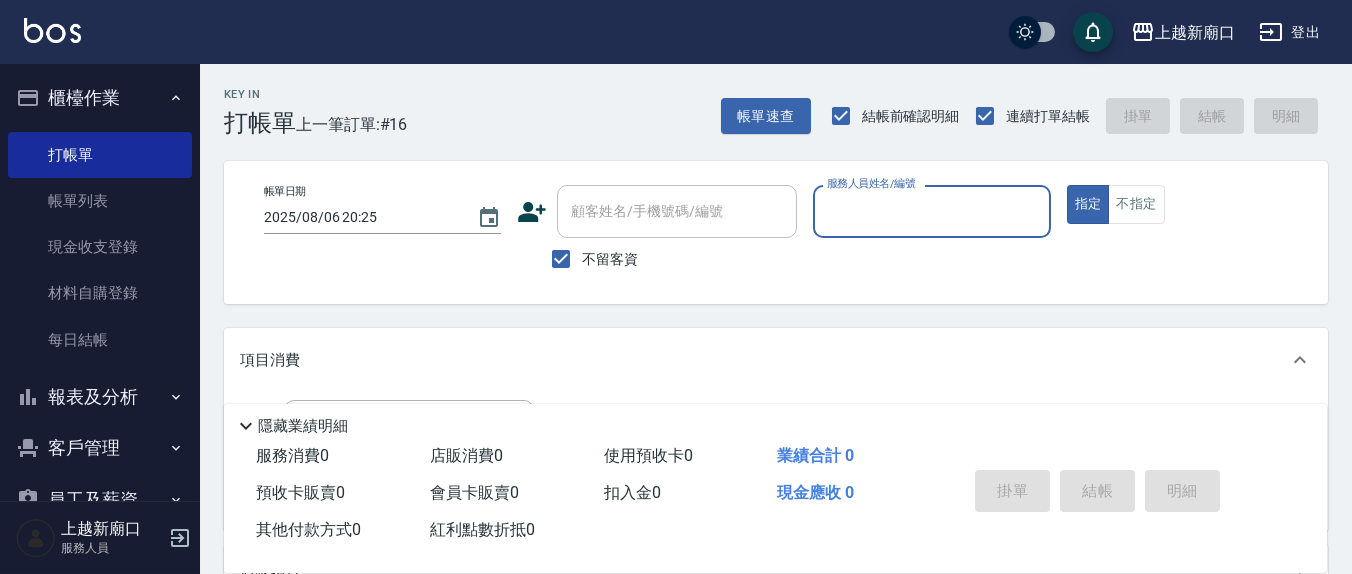 click on "服務人員姓名/編號" at bounding box center (931, 211) 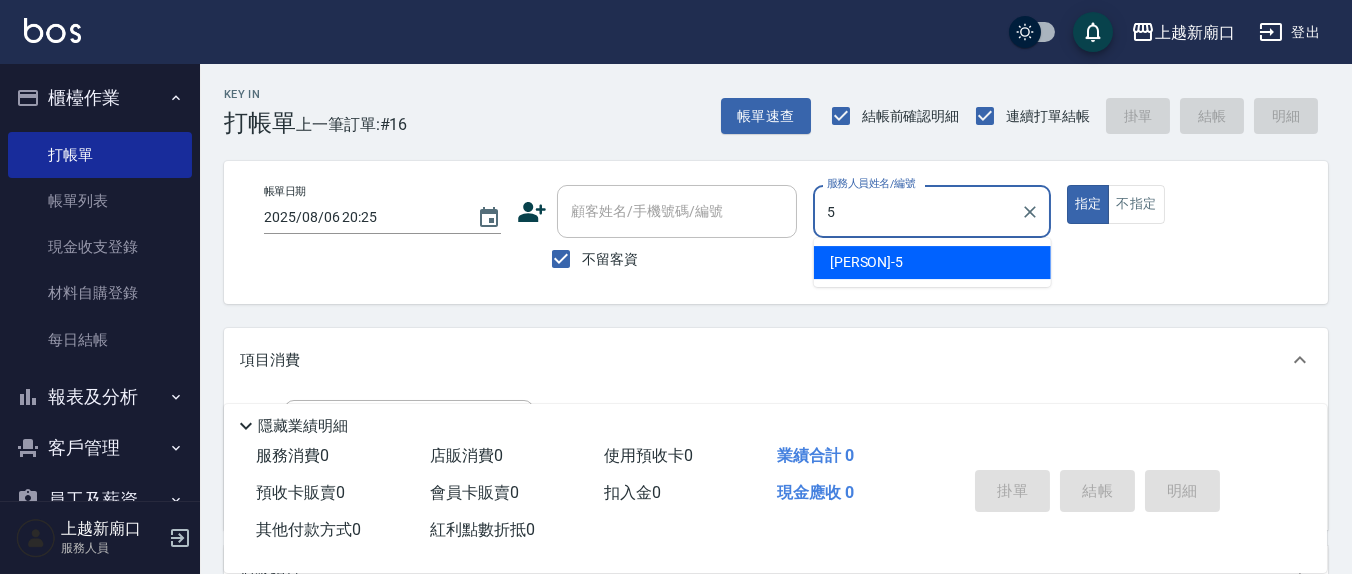 type on "楊惠絜-5" 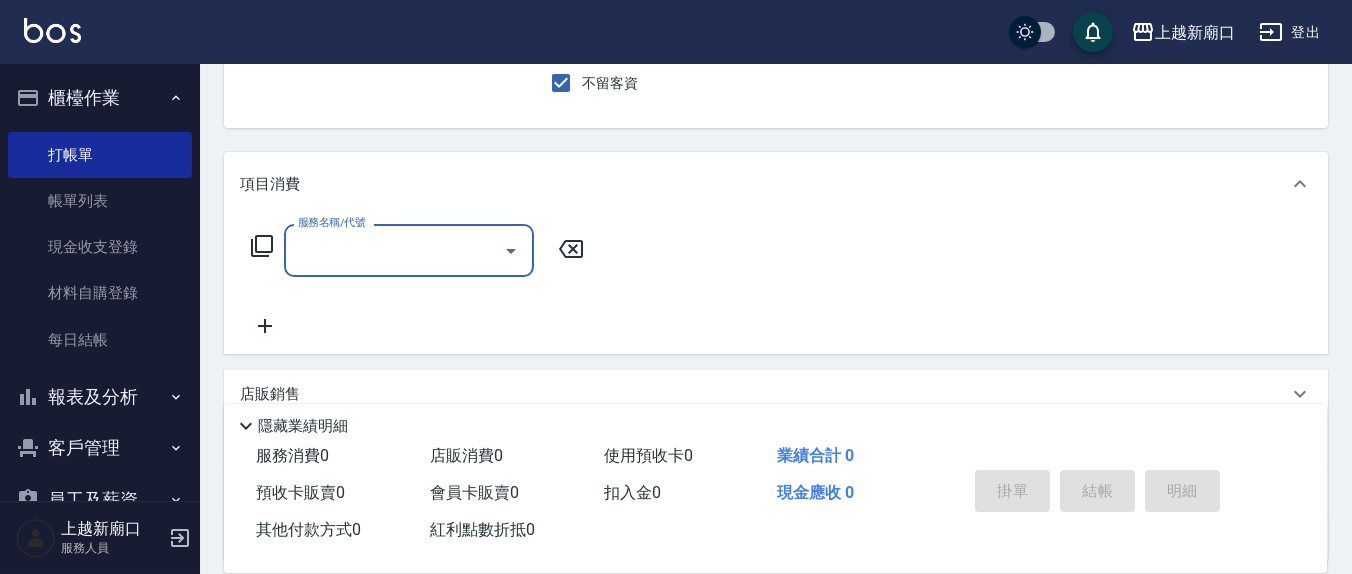 scroll, scrollTop: 208, scrollLeft: 0, axis: vertical 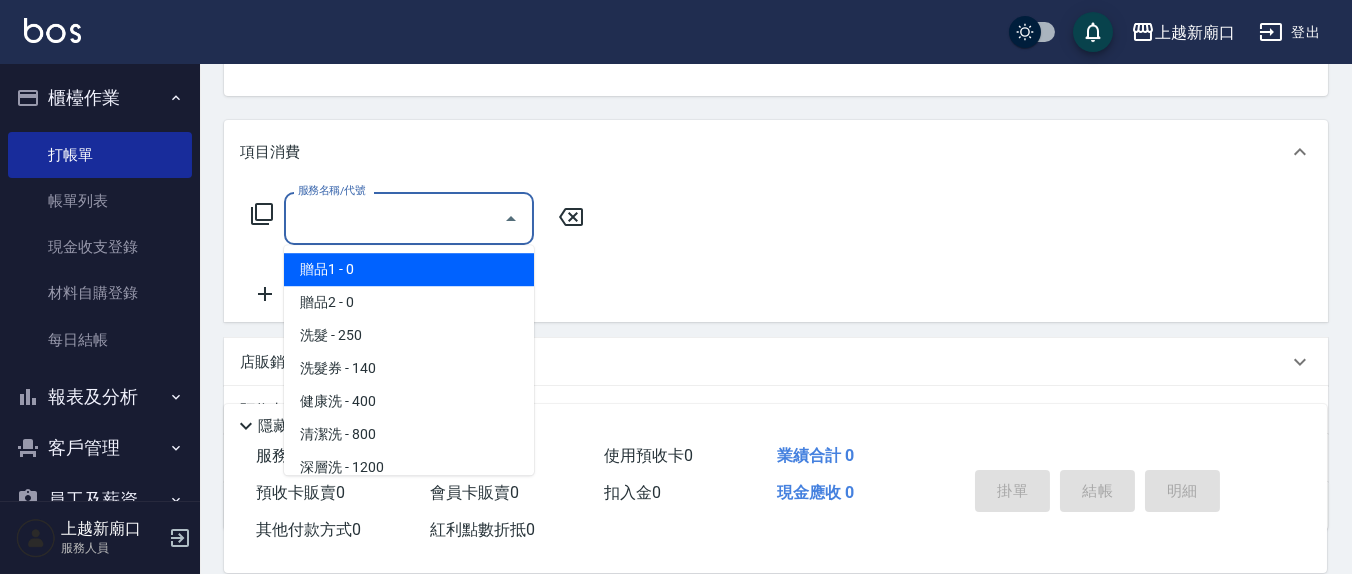 click on "服務名稱/代號" at bounding box center [394, 218] 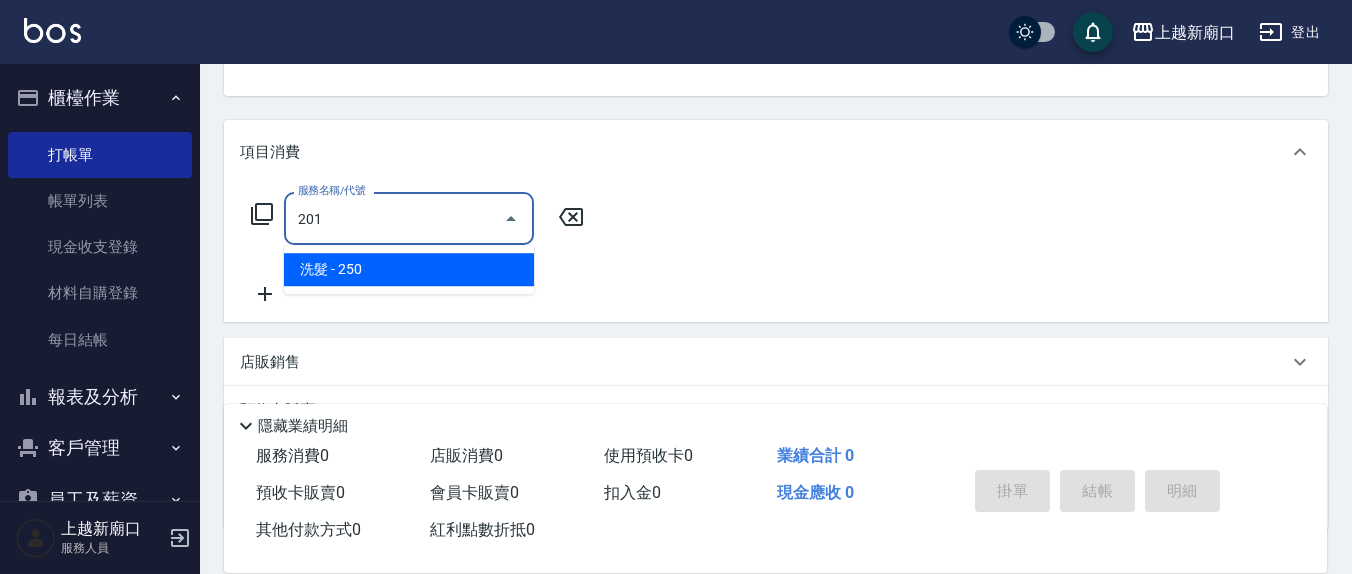 type on "洗髮(201)" 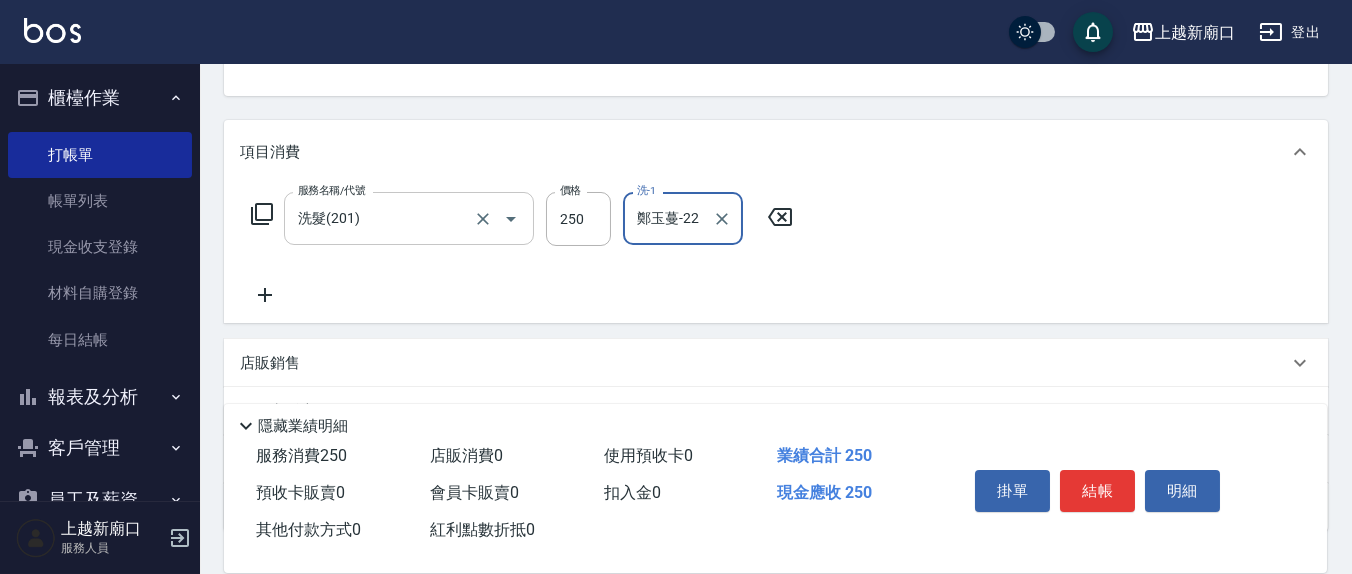 type on "鄭玉蔓-22" 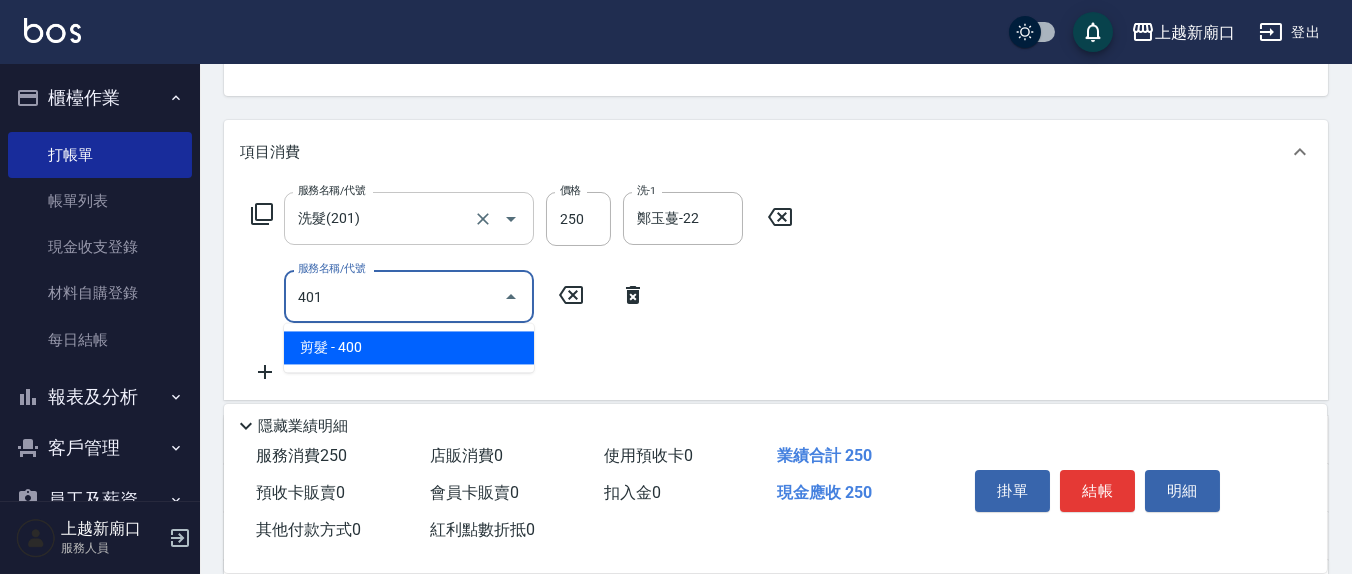 type on "剪髮(401)" 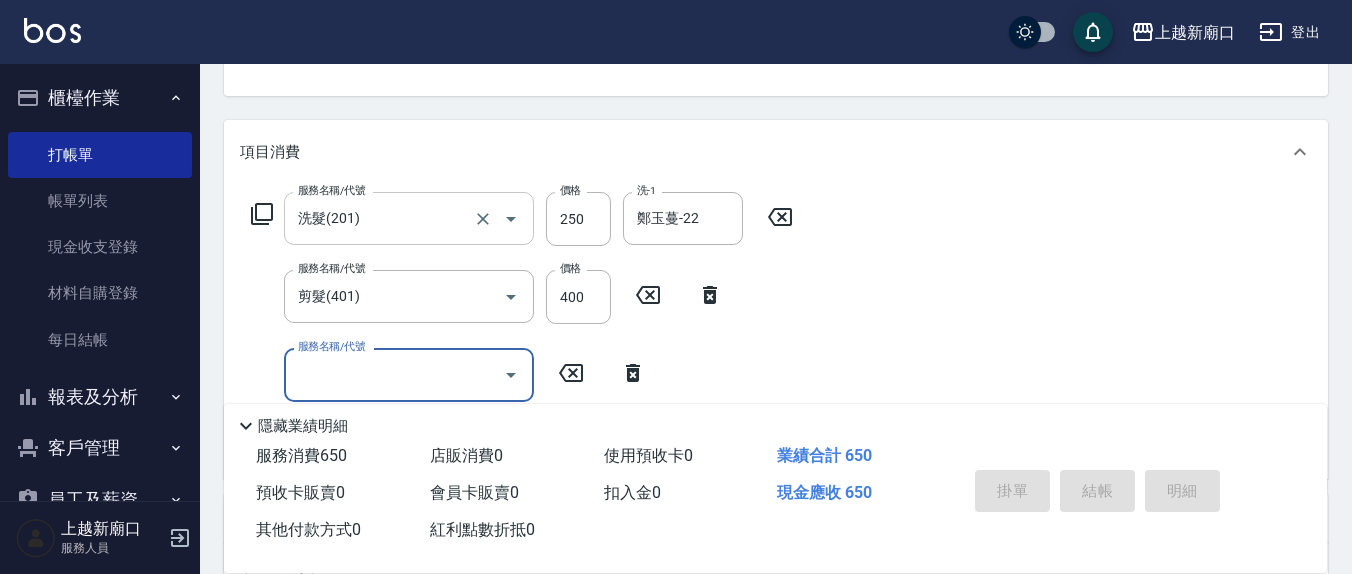 type 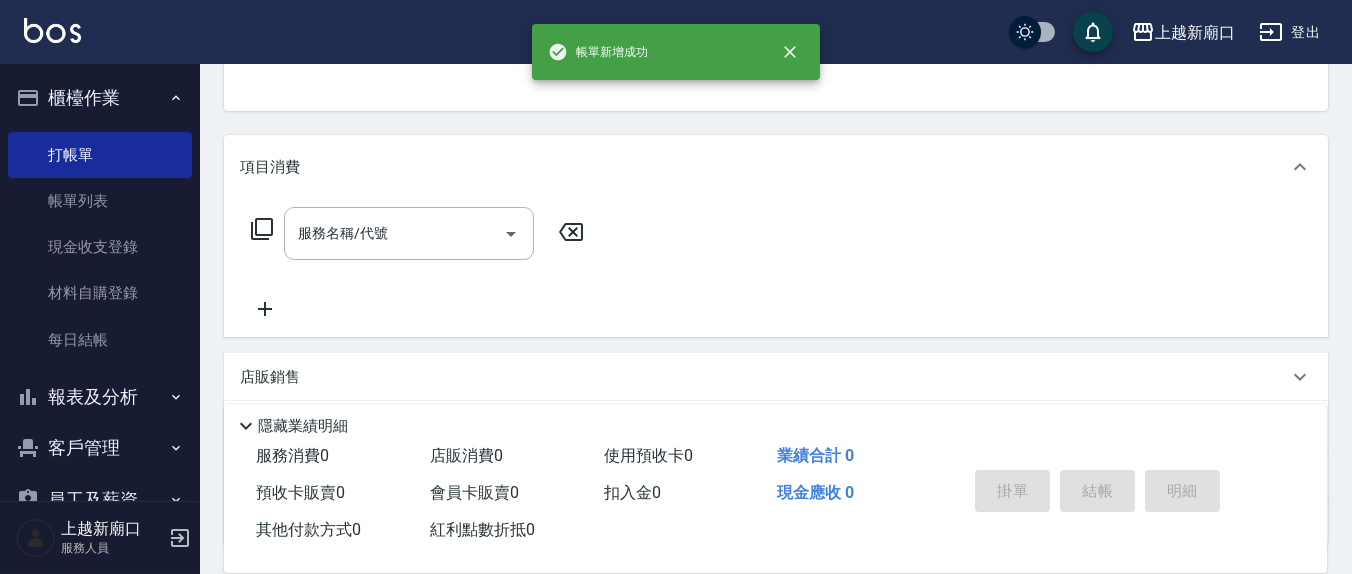 scroll, scrollTop: 0, scrollLeft: 0, axis: both 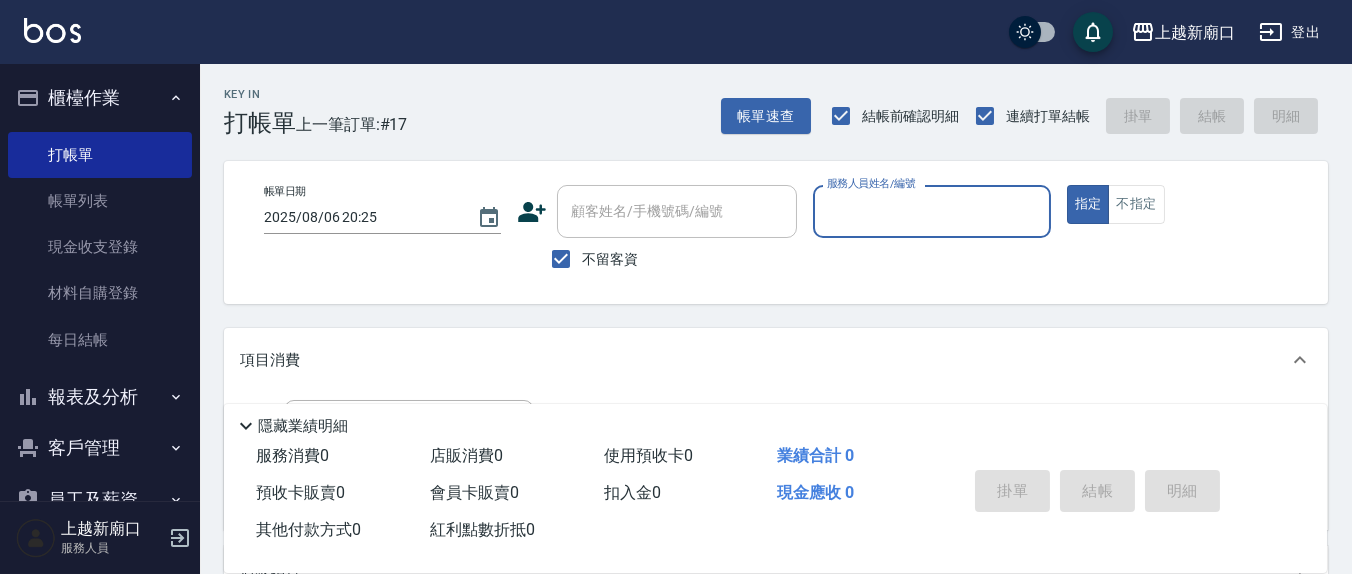 click on "服務人員姓名/編號" at bounding box center (931, 211) 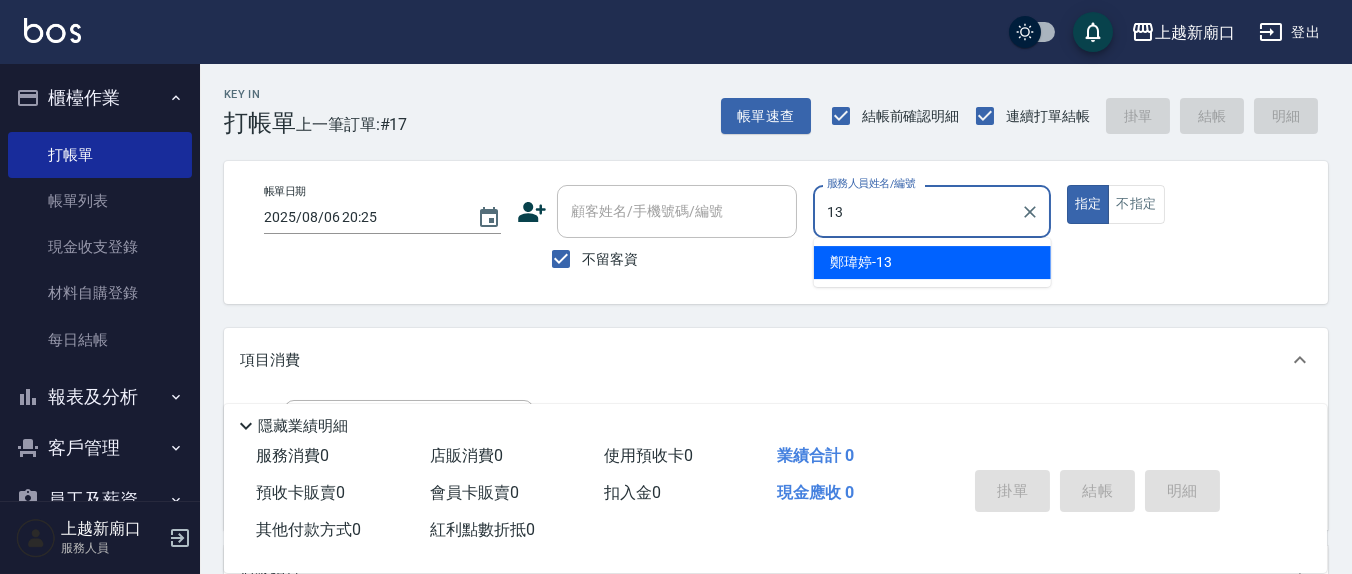 type on "鄭瑋婷-13" 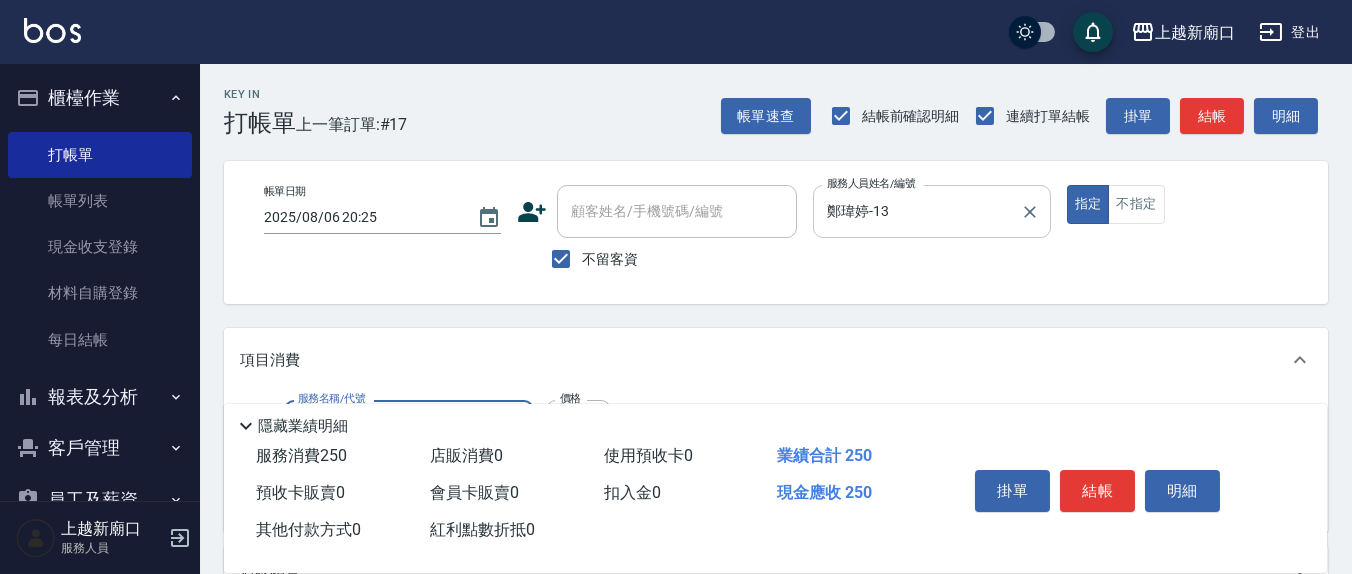 type on "洗髮(201)" 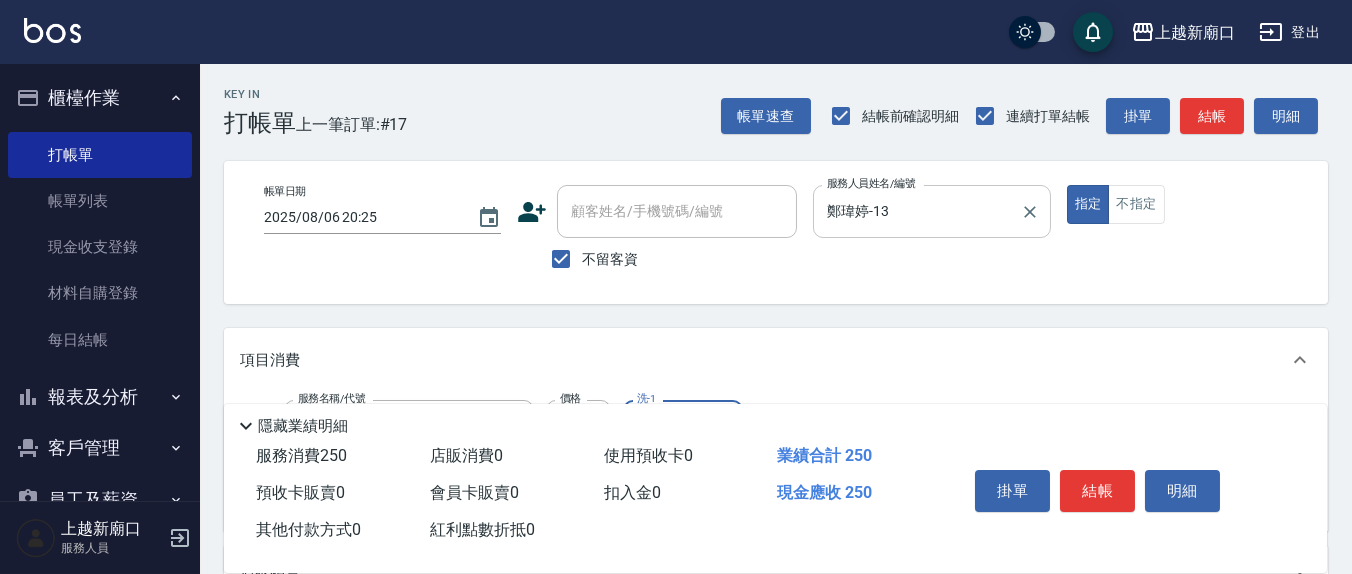 scroll, scrollTop: 208, scrollLeft: 0, axis: vertical 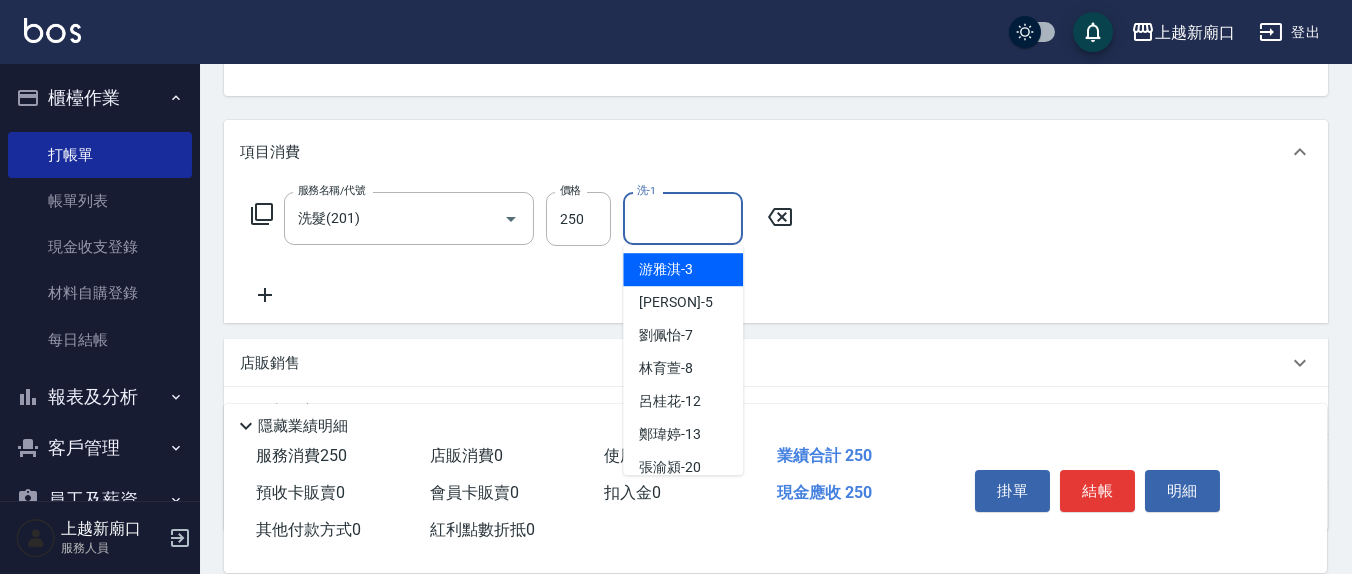 click on "洗-1" at bounding box center [683, 218] 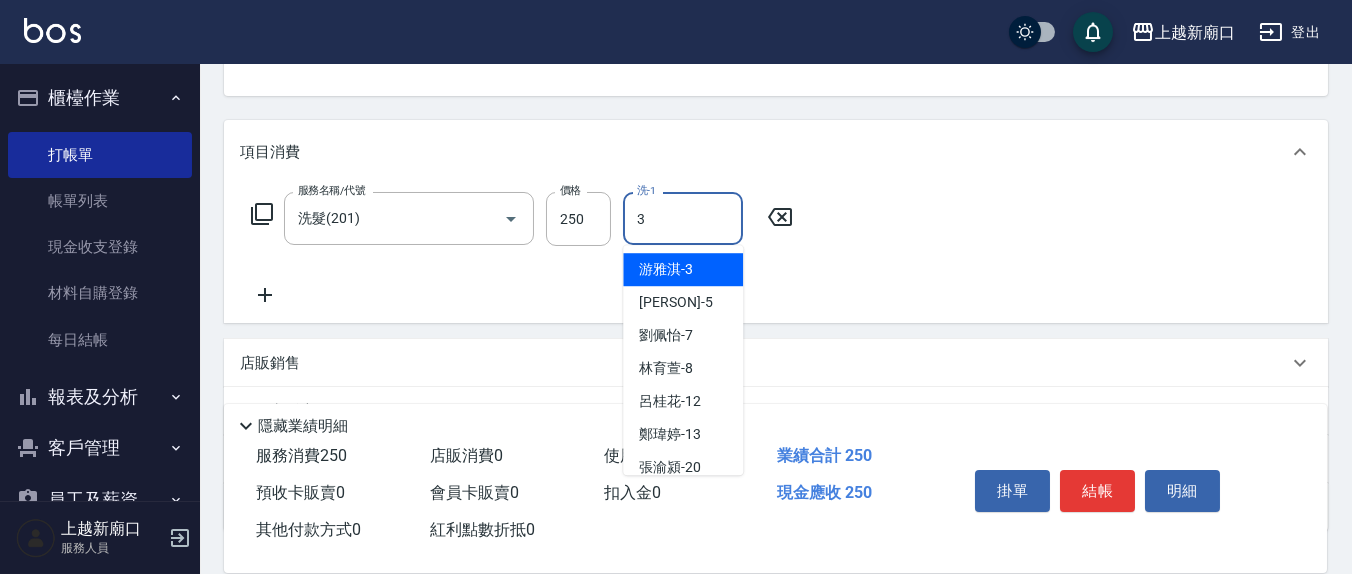 type on "3" 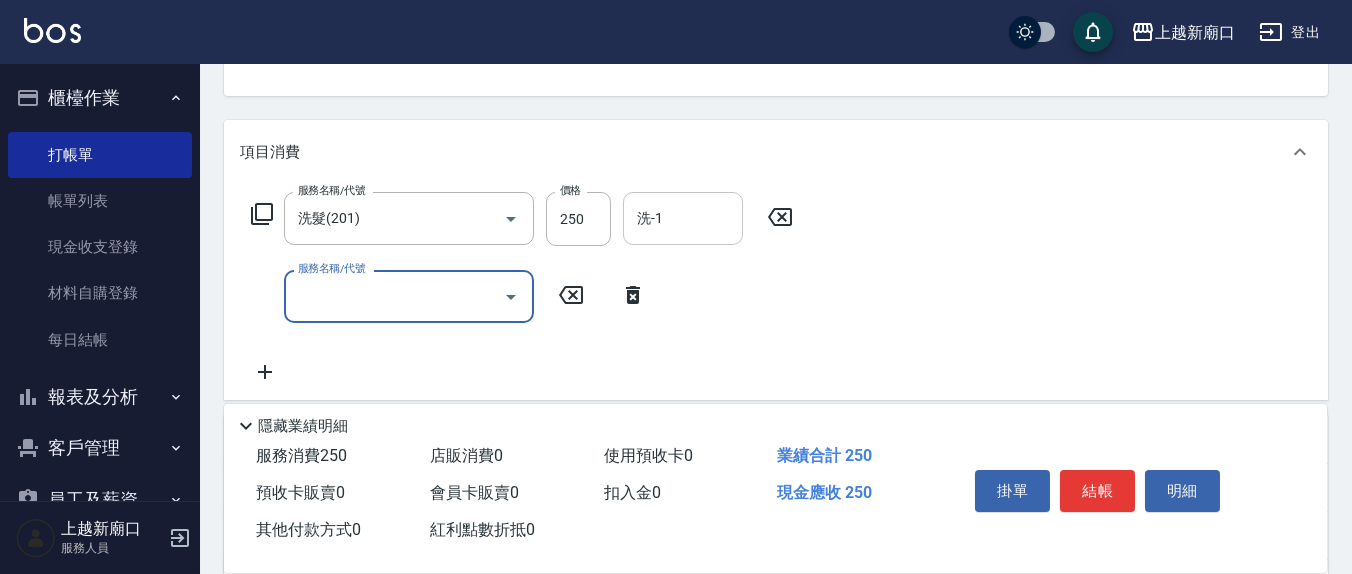 click on "洗-1" at bounding box center (683, 218) 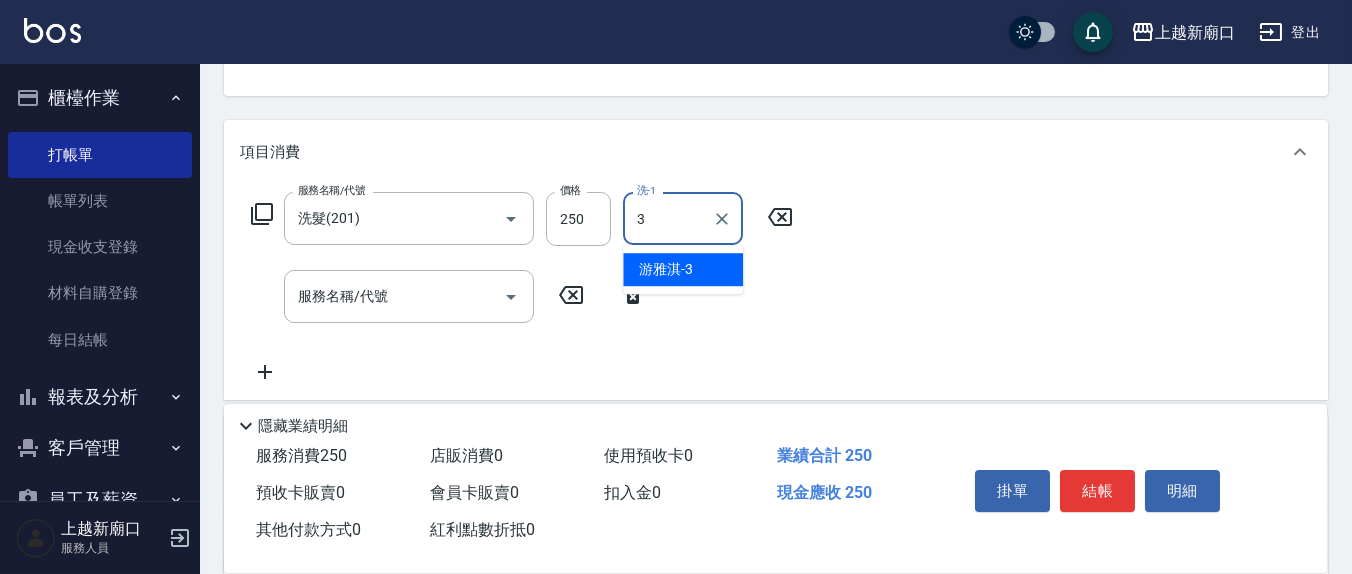 type on "游雅淇-3" 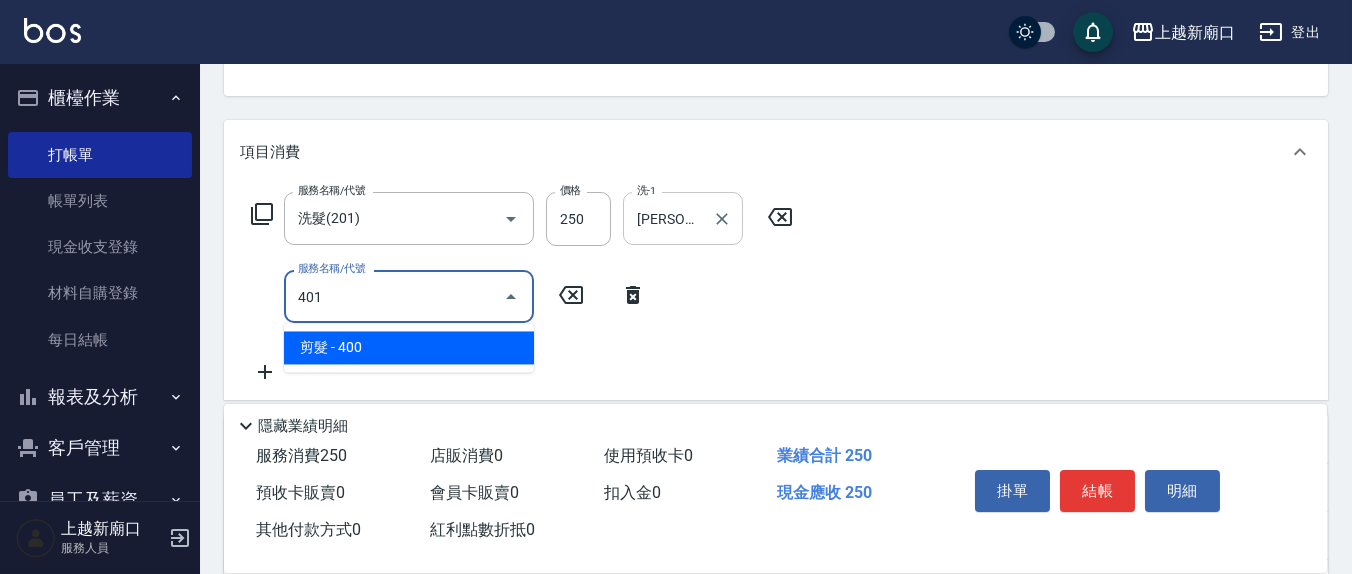 type on "剪髮(401)" 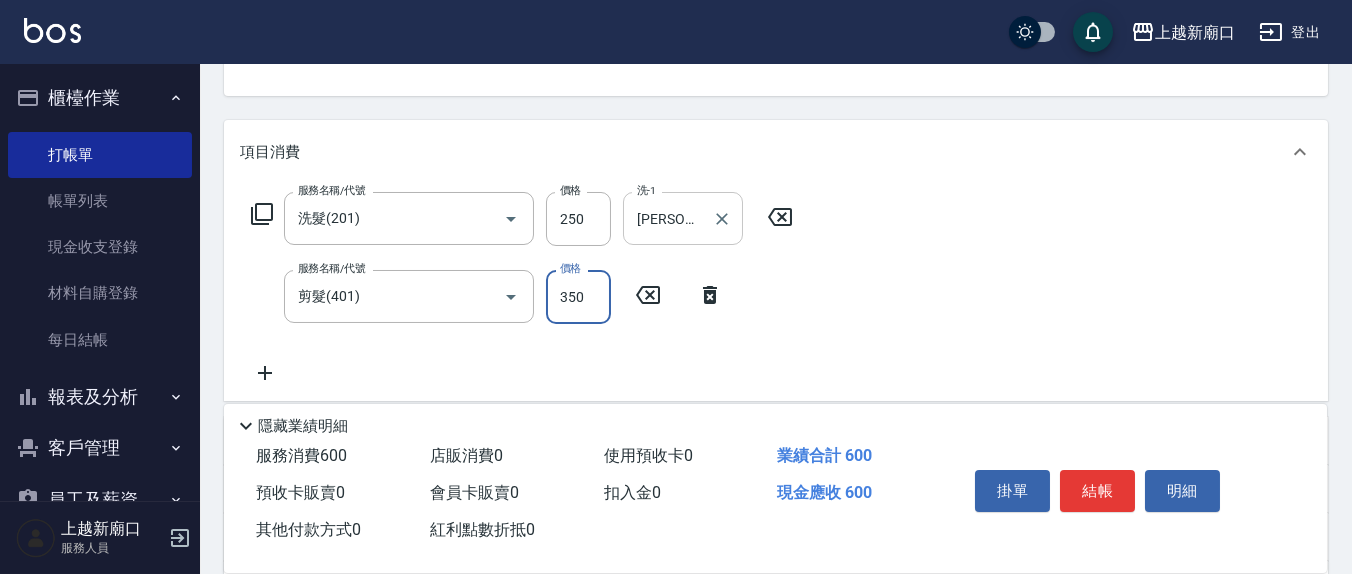 type on "350" 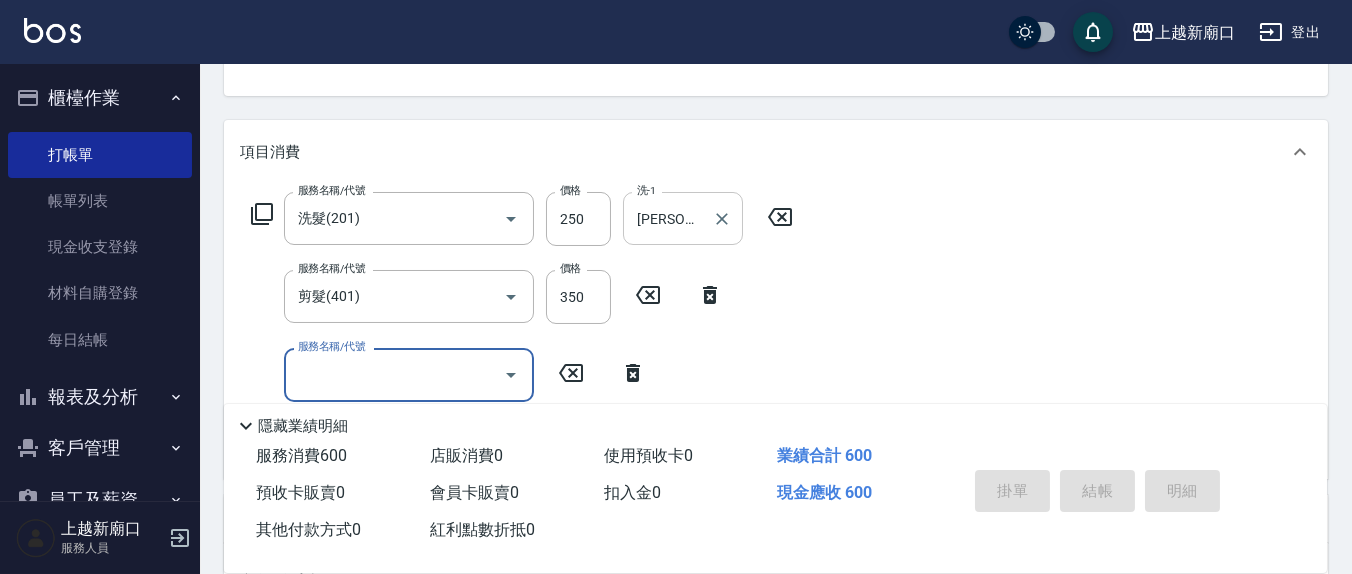 type 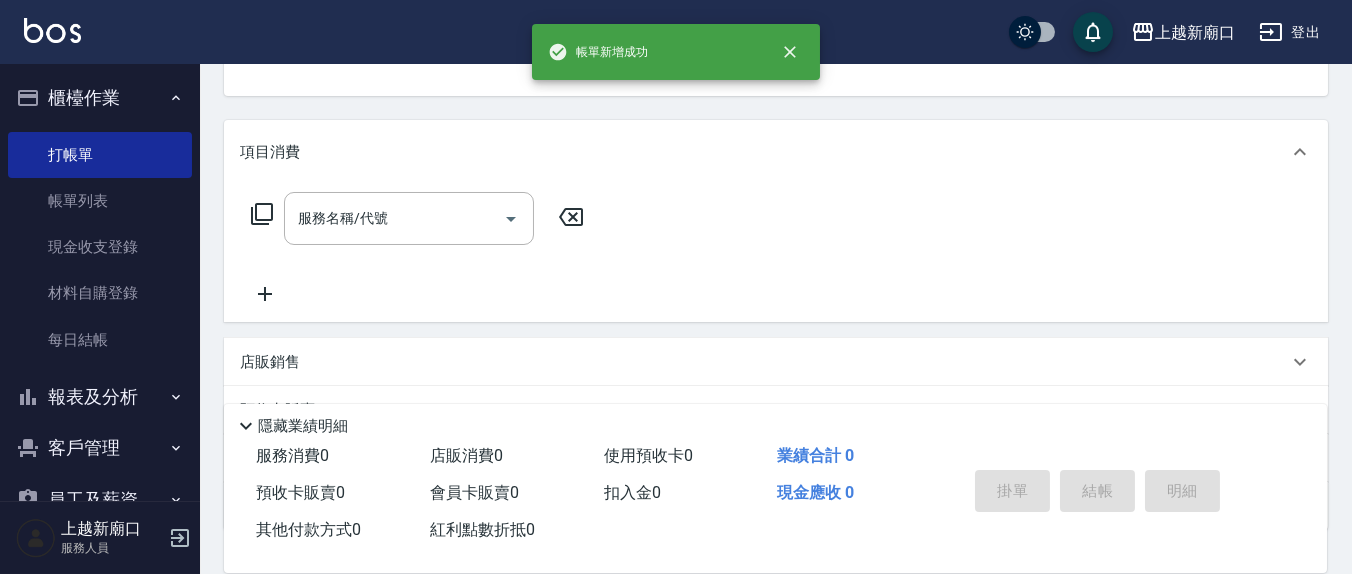 scroll, scrollTop: 185, scrollLeft: 0, axis: vertical 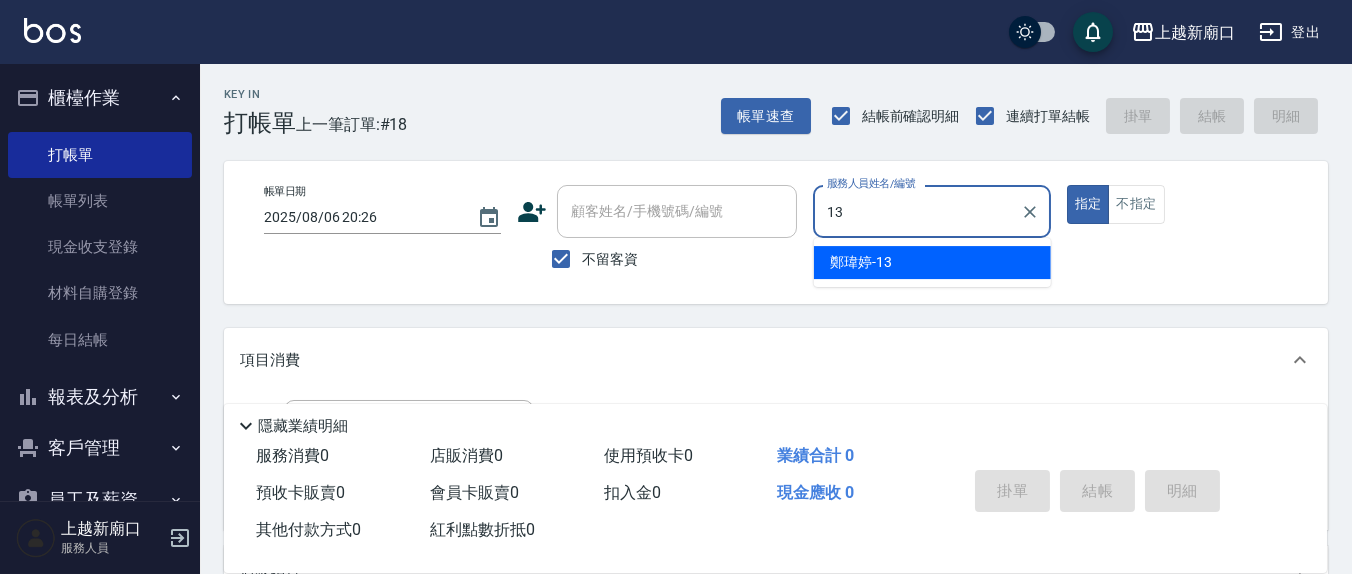 type on "鄭瑋婷-13" 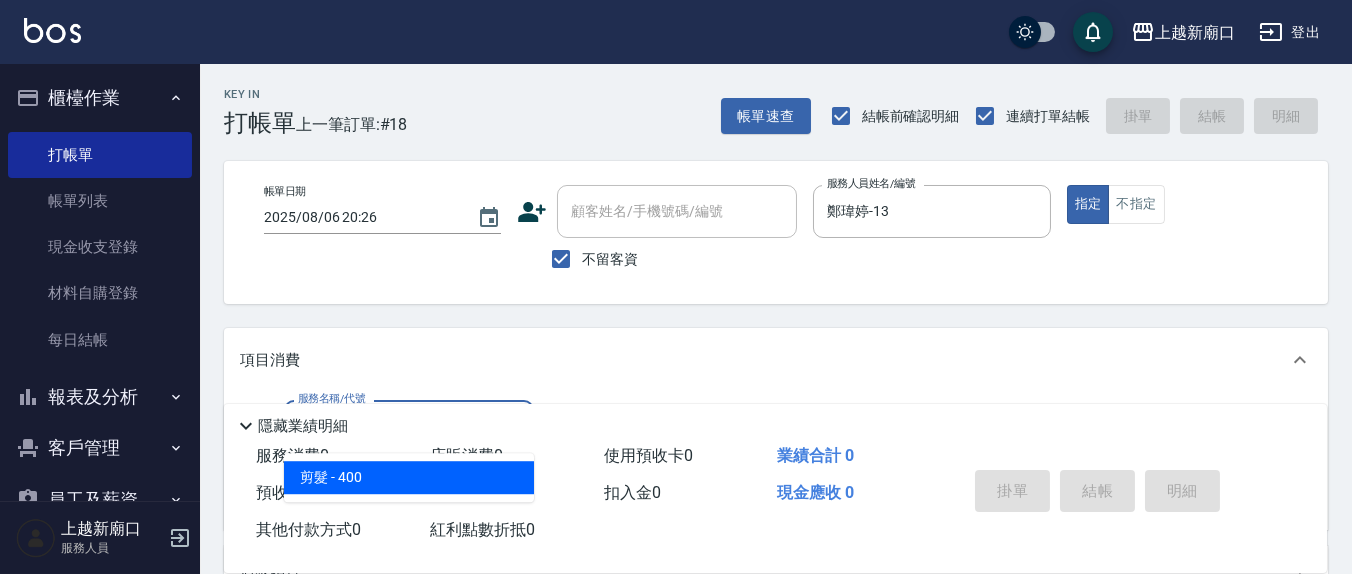 type on "剪髮(401)" 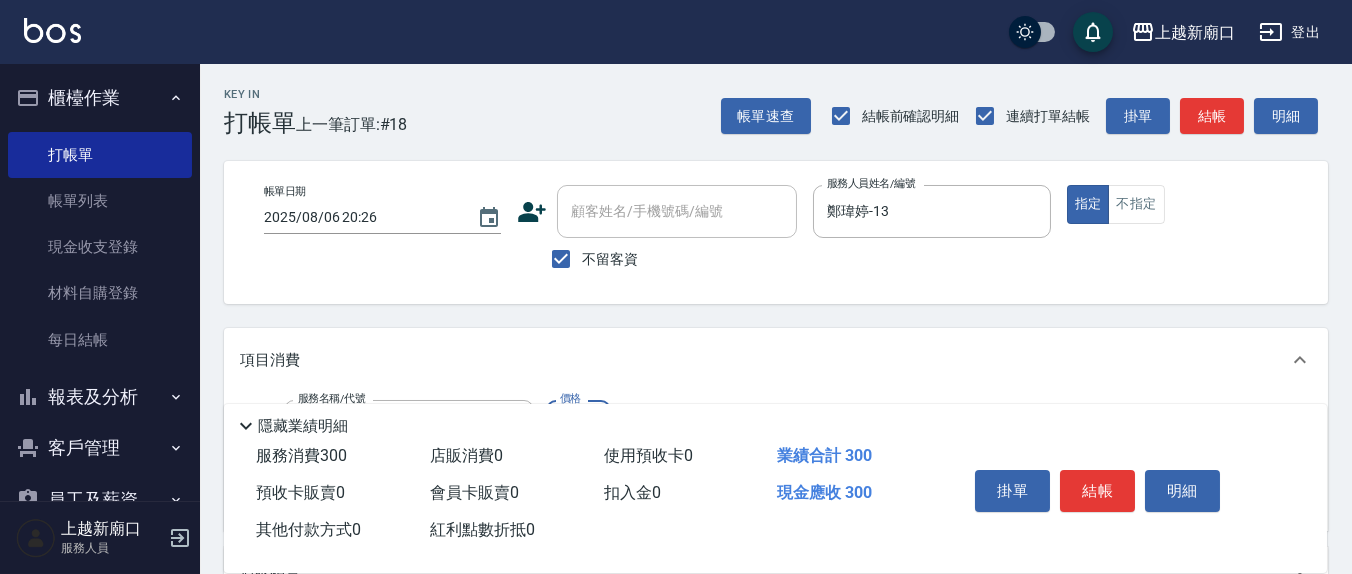 type on "300" 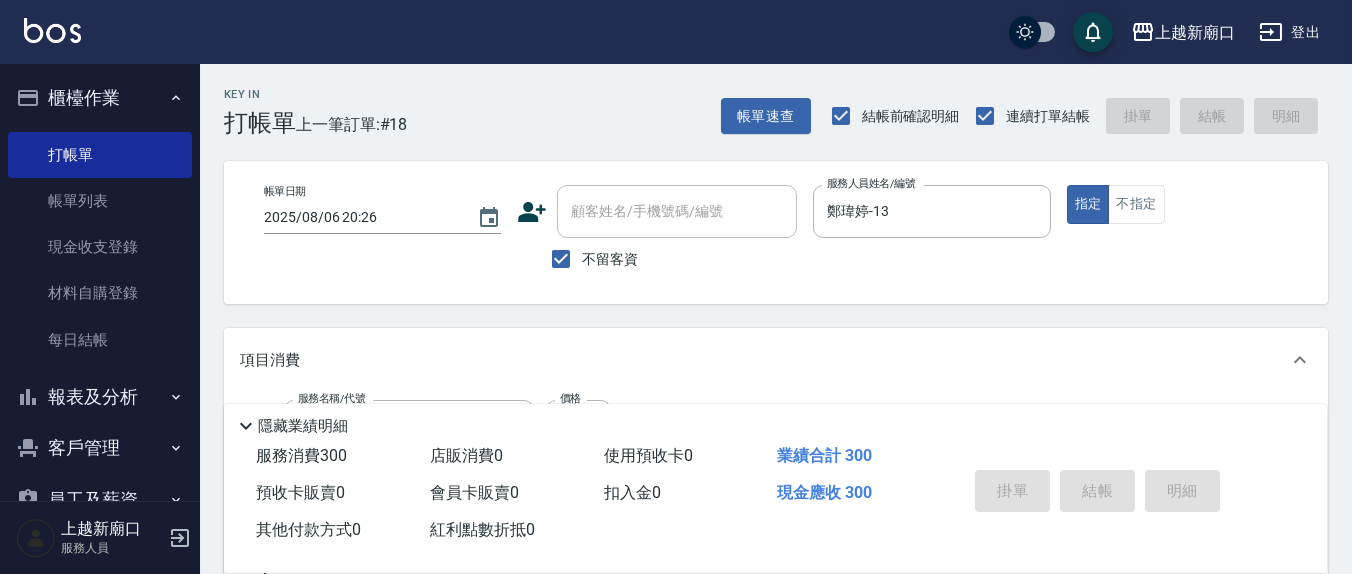 type 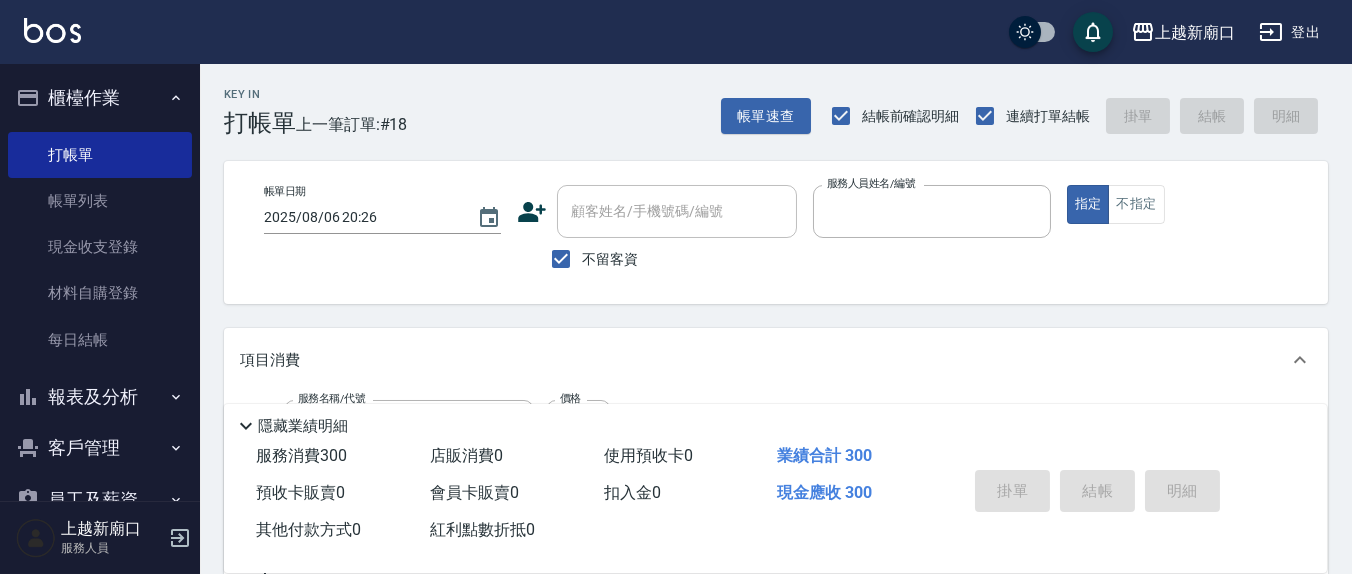 click on "指定" at bounding box center (1088, 204) 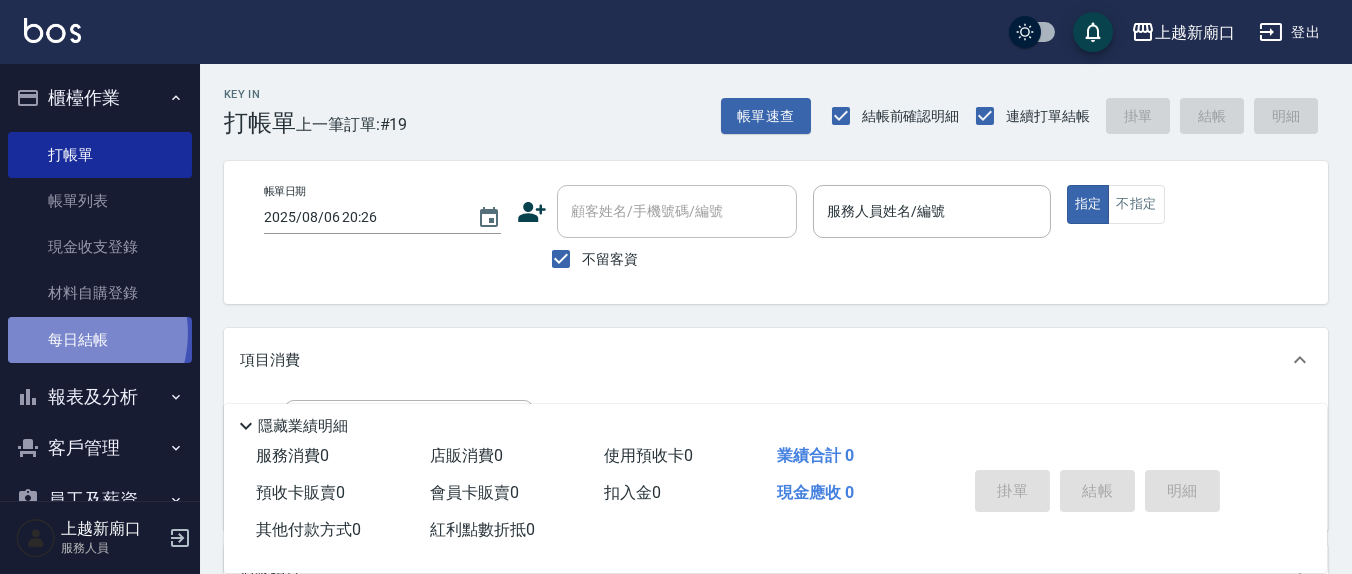 click on "每日結帳" at bounding box center [100, 340] 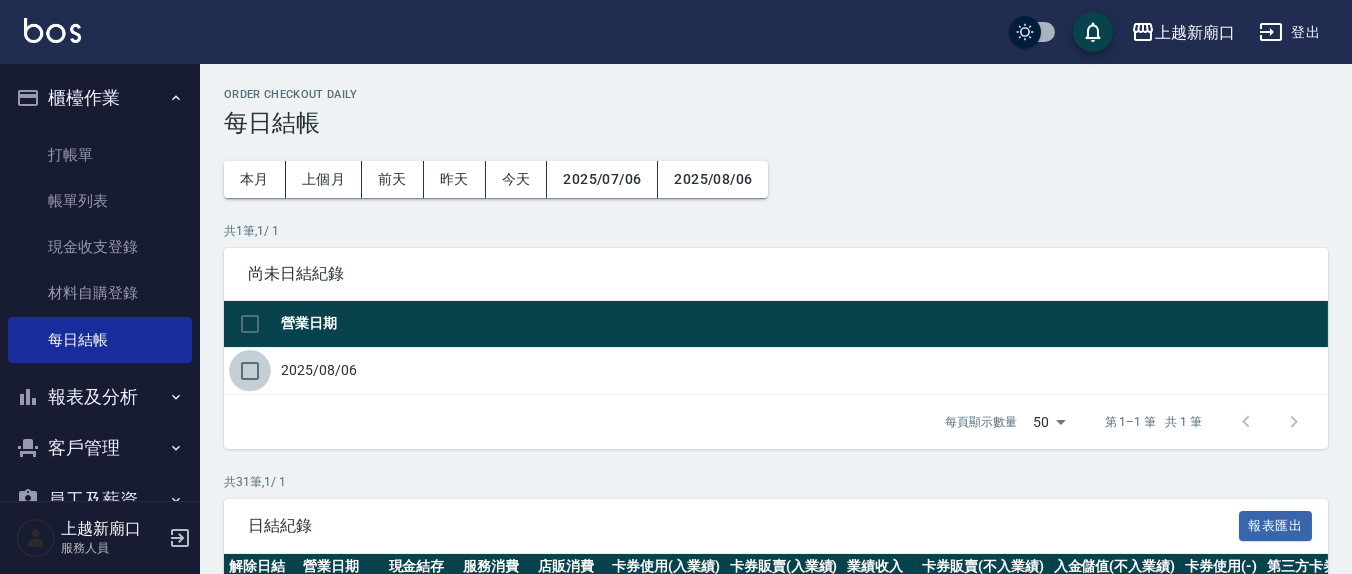 click at bounding box center (250, 371) 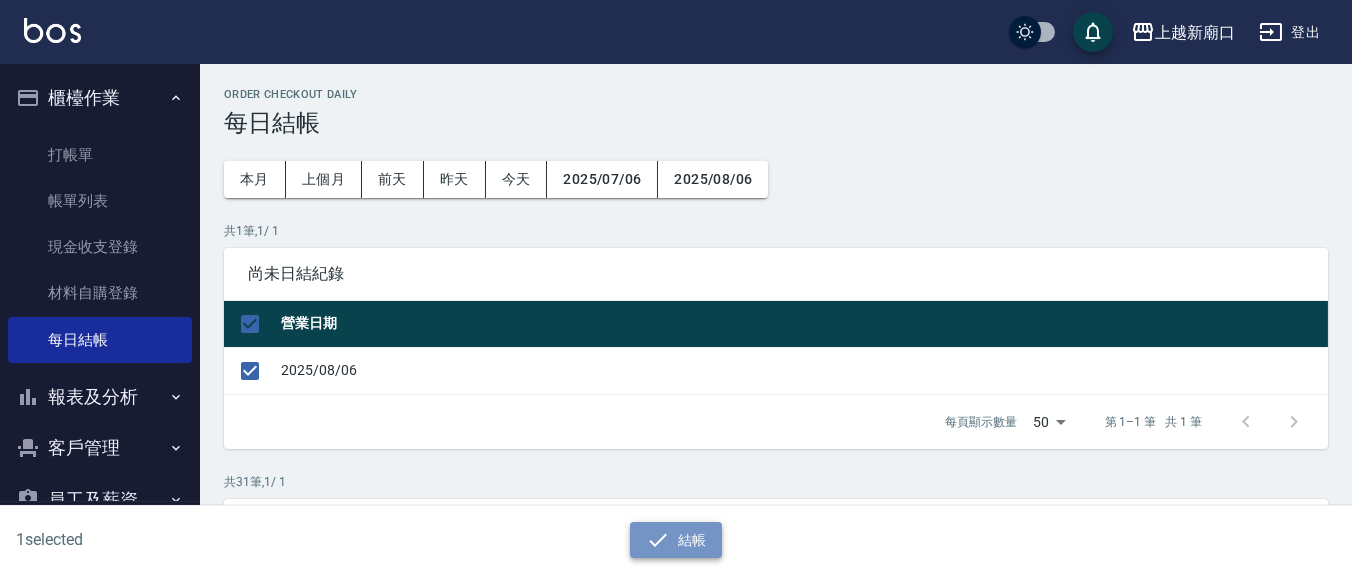 click on "結帳" at bounding box center (676, 540) 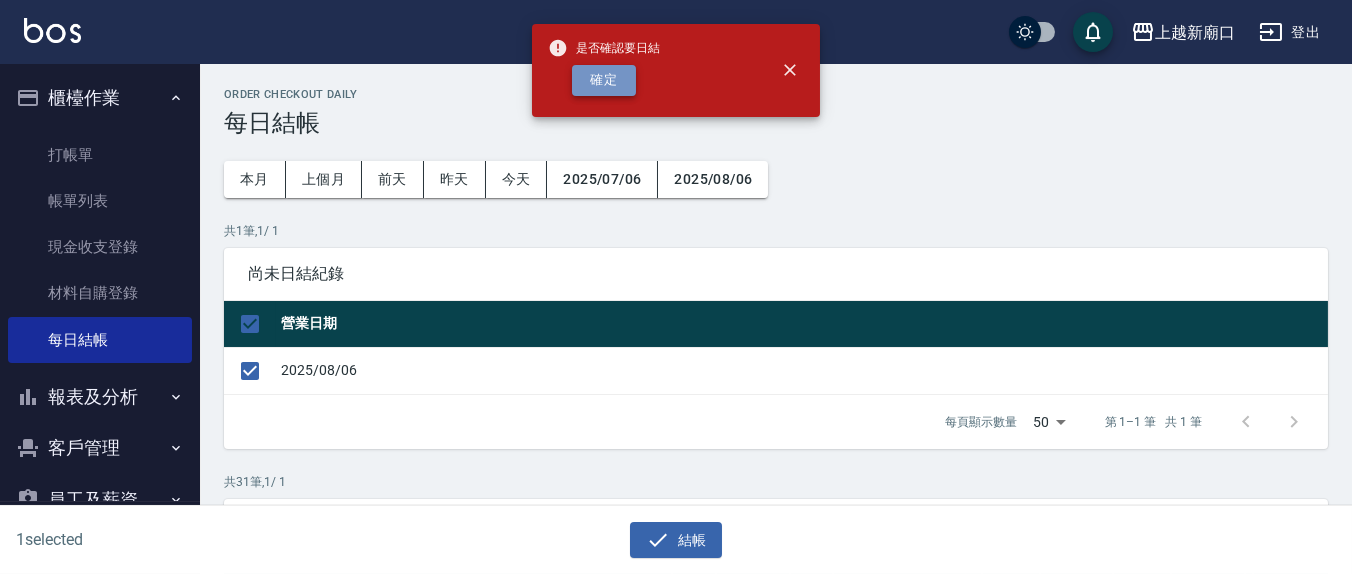 click on "確定" at bounding box center (604, 80) 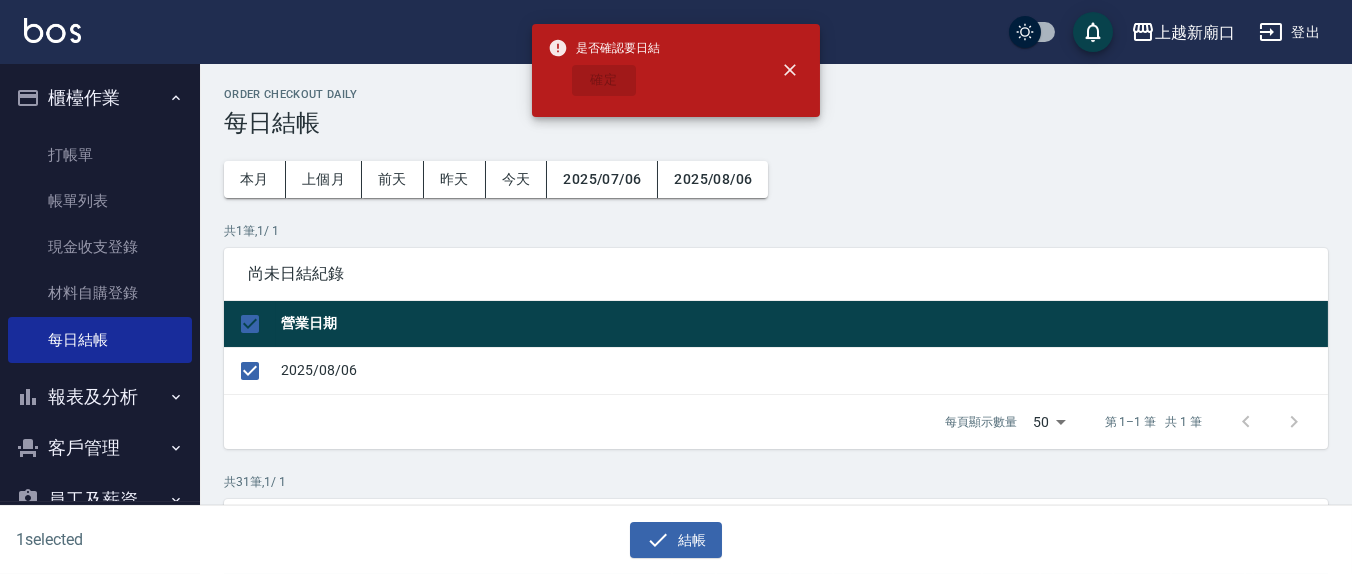 checkbox on "false" 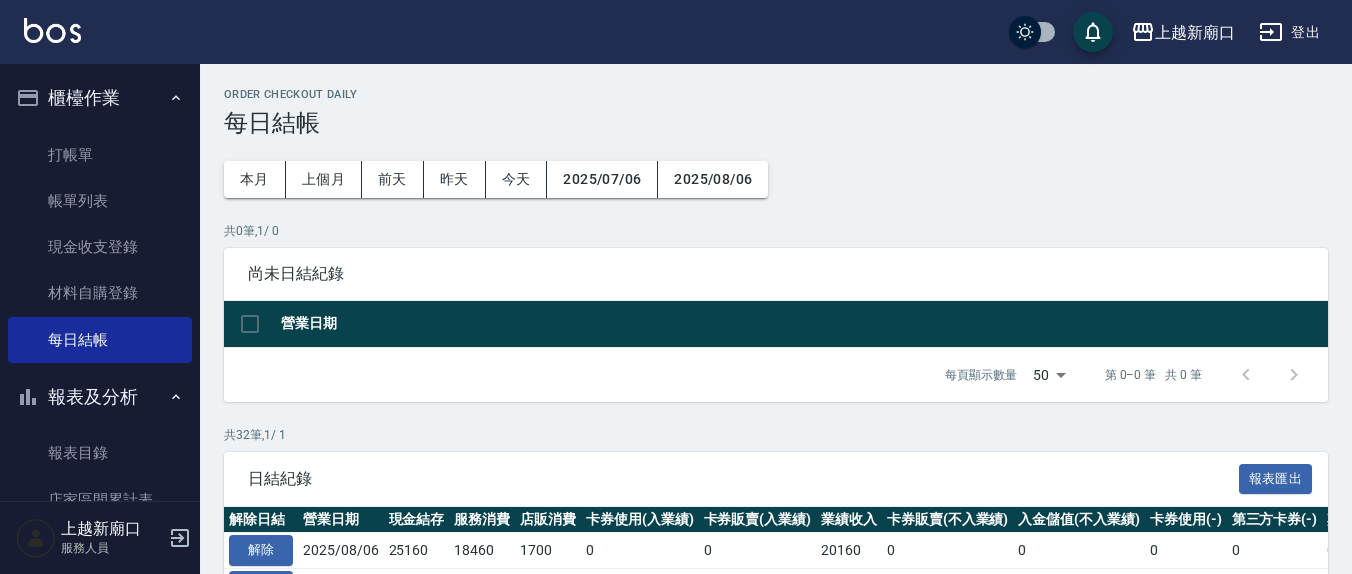scroll, scrollTop: 0, scrollLeft: 0, axis: both 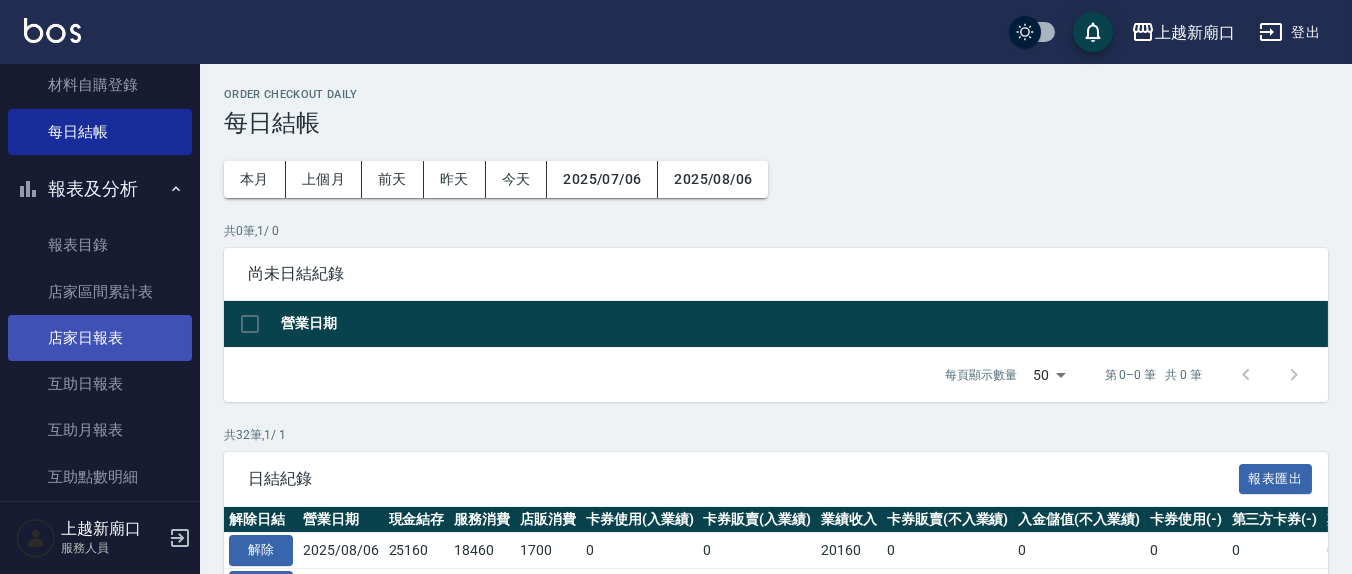 click on "店家日報表" at bounding box center [100, 338] 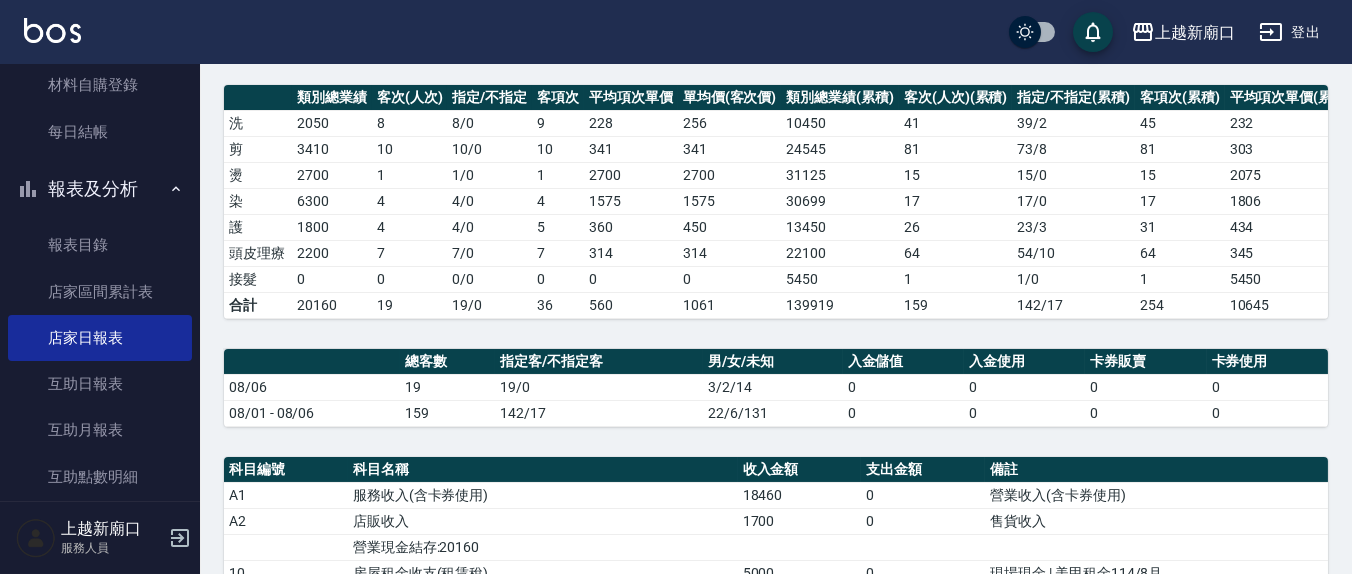 scroll, scrollTop: 0, scrollLeft: 0, axis: both 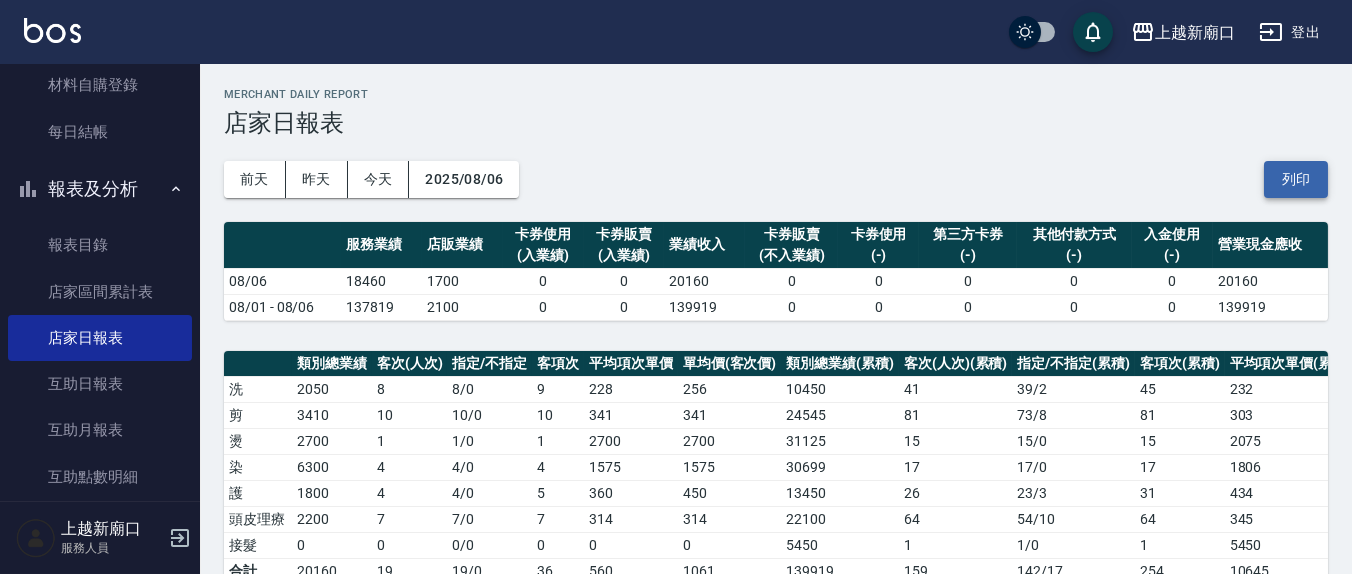 click on "列印" at bounding box center (1296, 179) 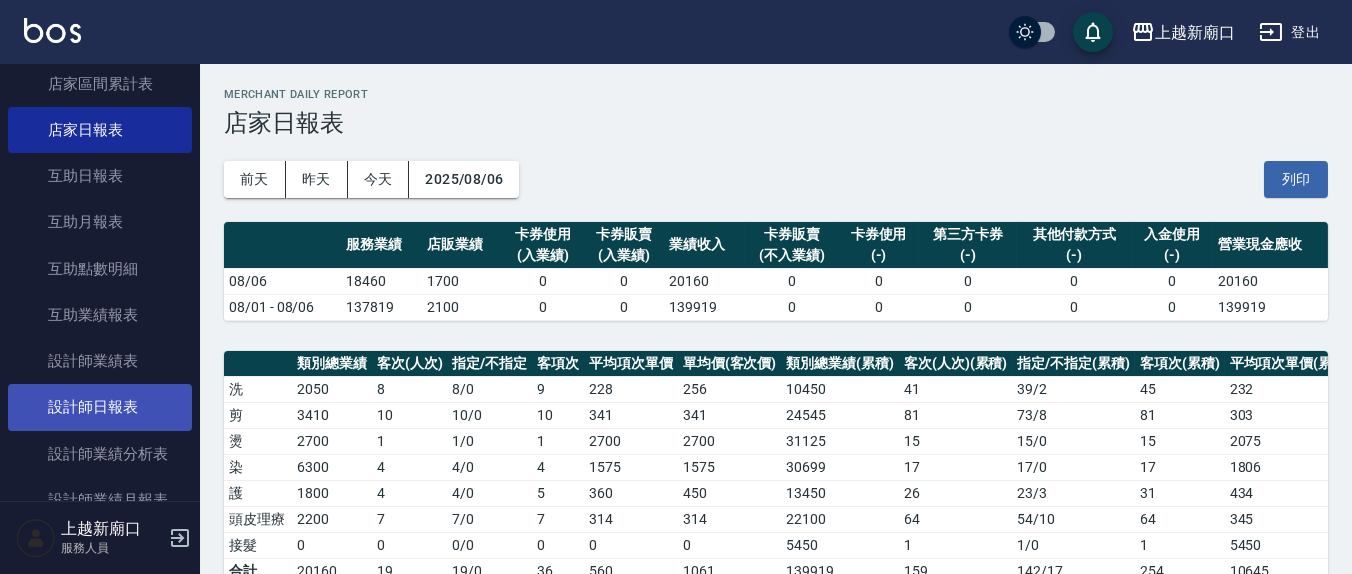 click on "設計師日報表" at bounding box center (100, 407) 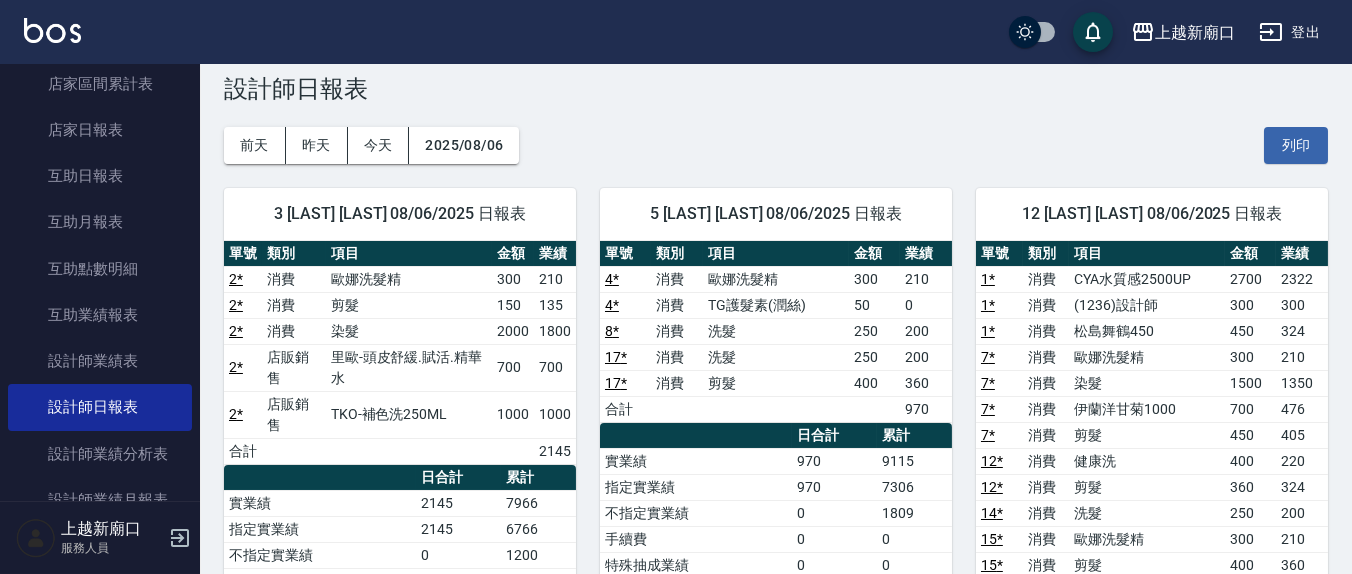 scroll, scrollTop: 0, scrollLeft: 0, axis: both 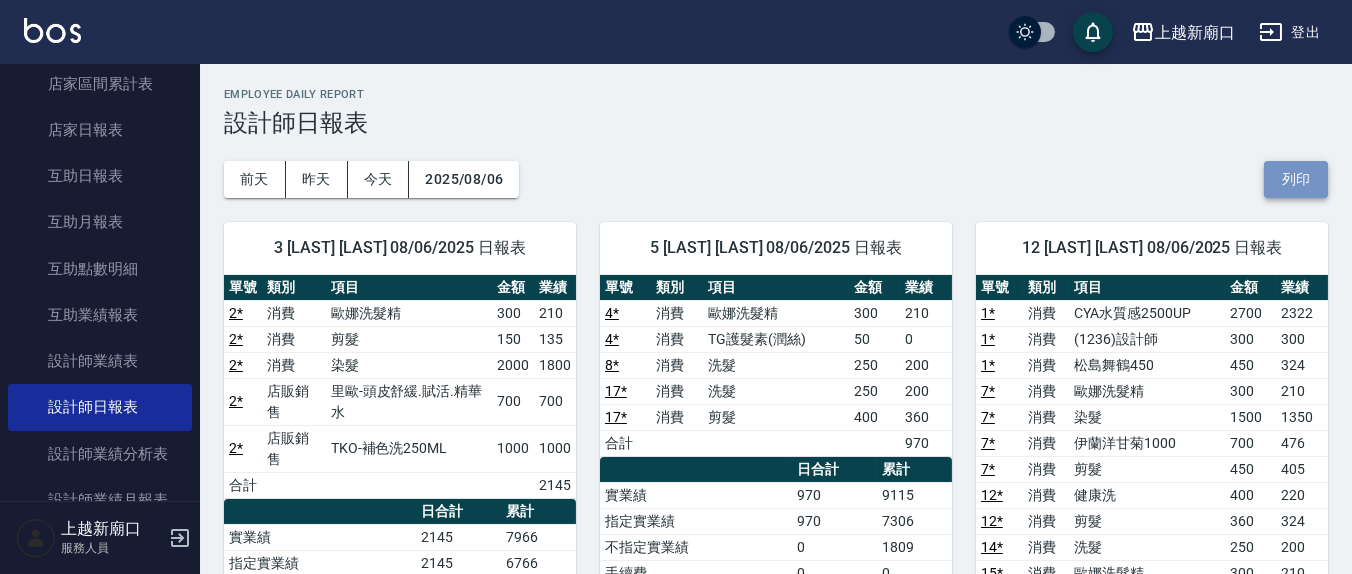 click on "列印" at bounding box center (1296, 179) 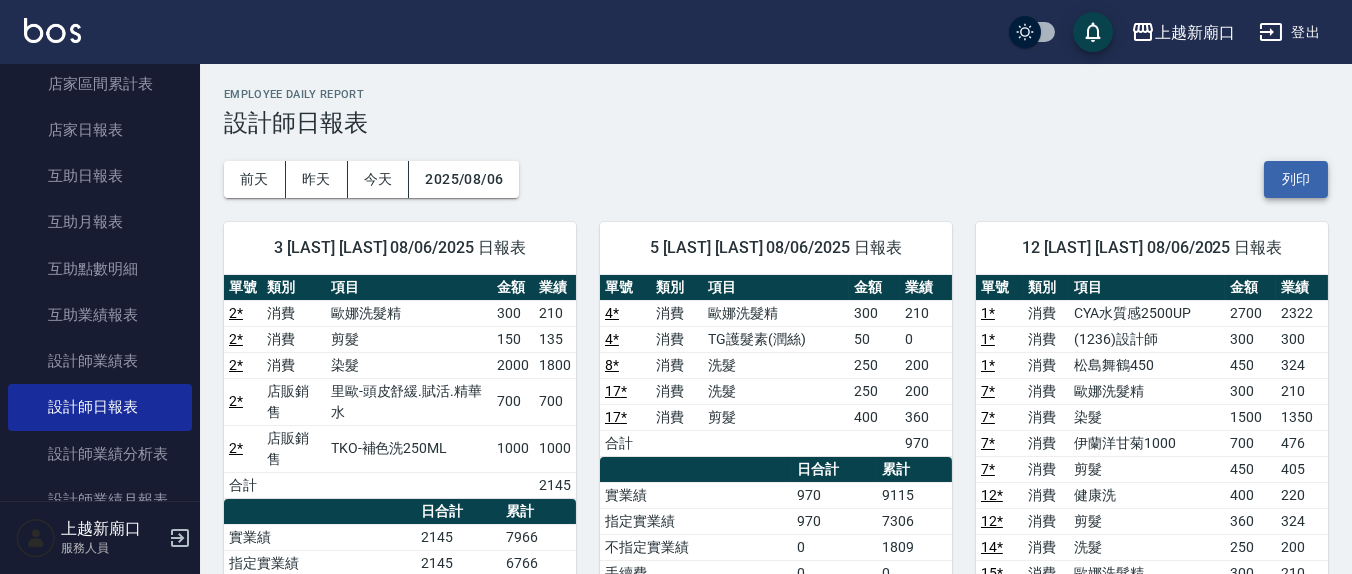 click on "列印" at bounding box center [1296, 179] 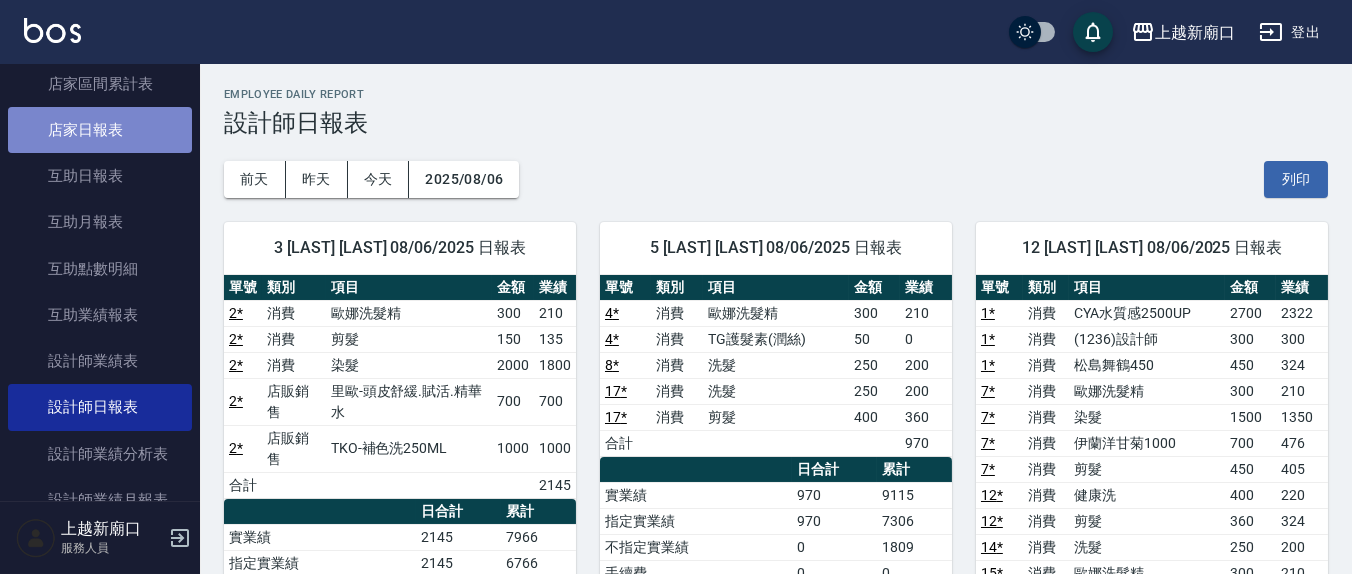 click on "店家日報表" at bounding box center [100, 130] 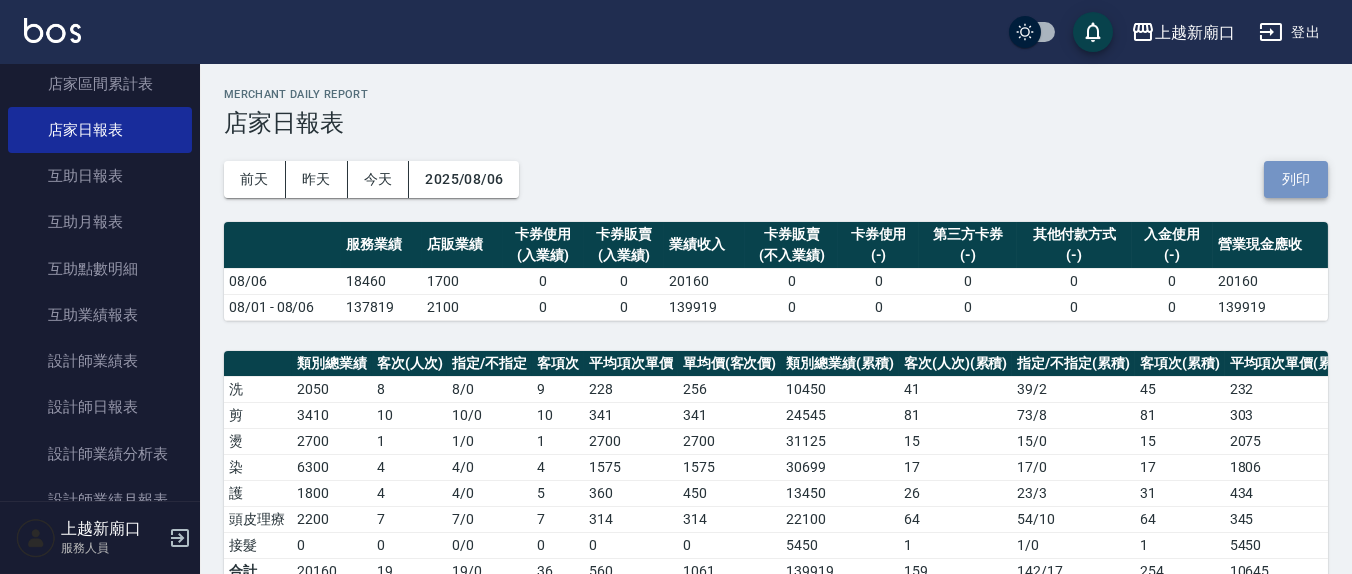 click on "列印" at bounding box center [1296, 179] 